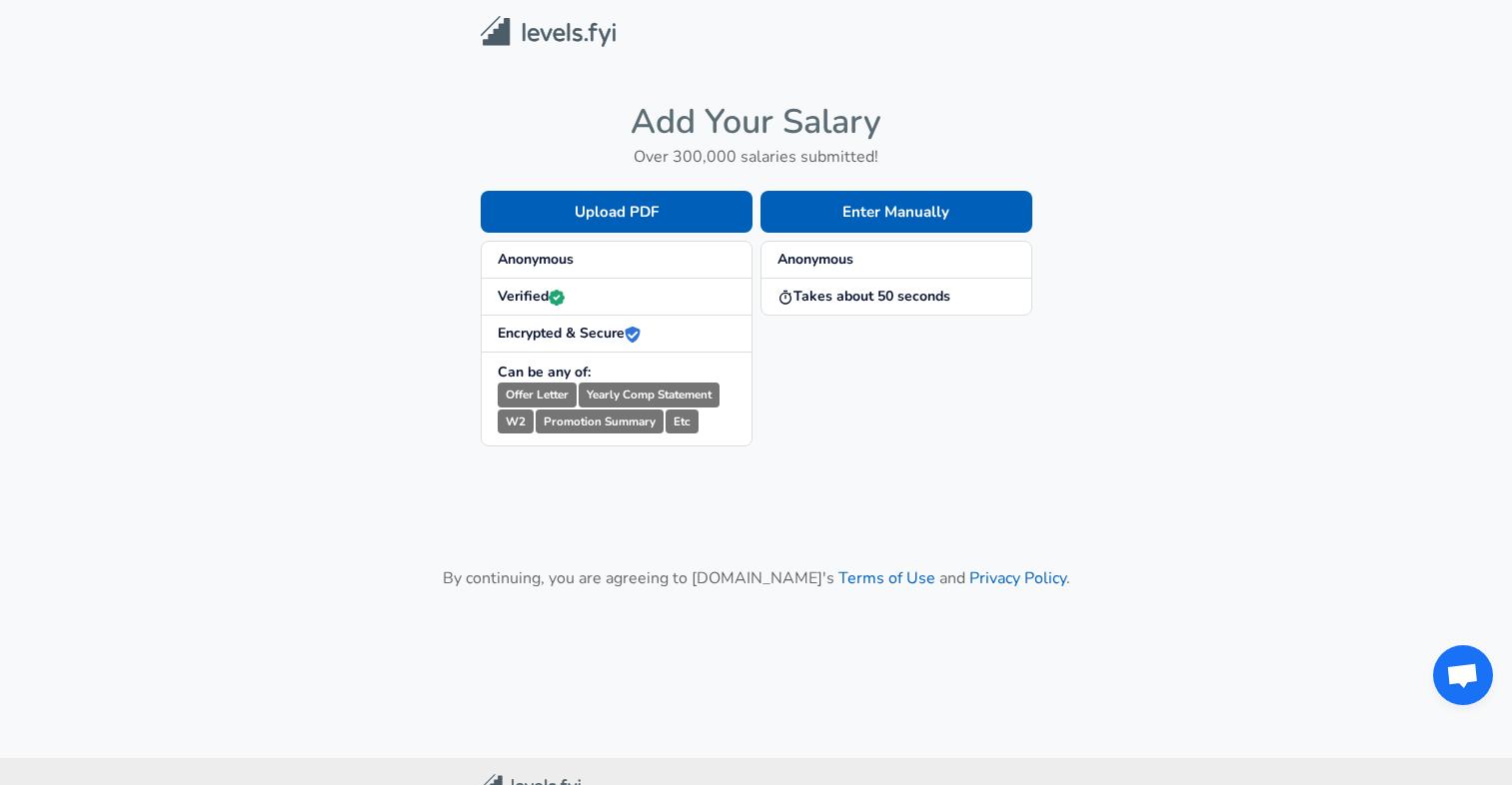 scroll, scrollTop: 0, scrollLeft: 0, axis: both 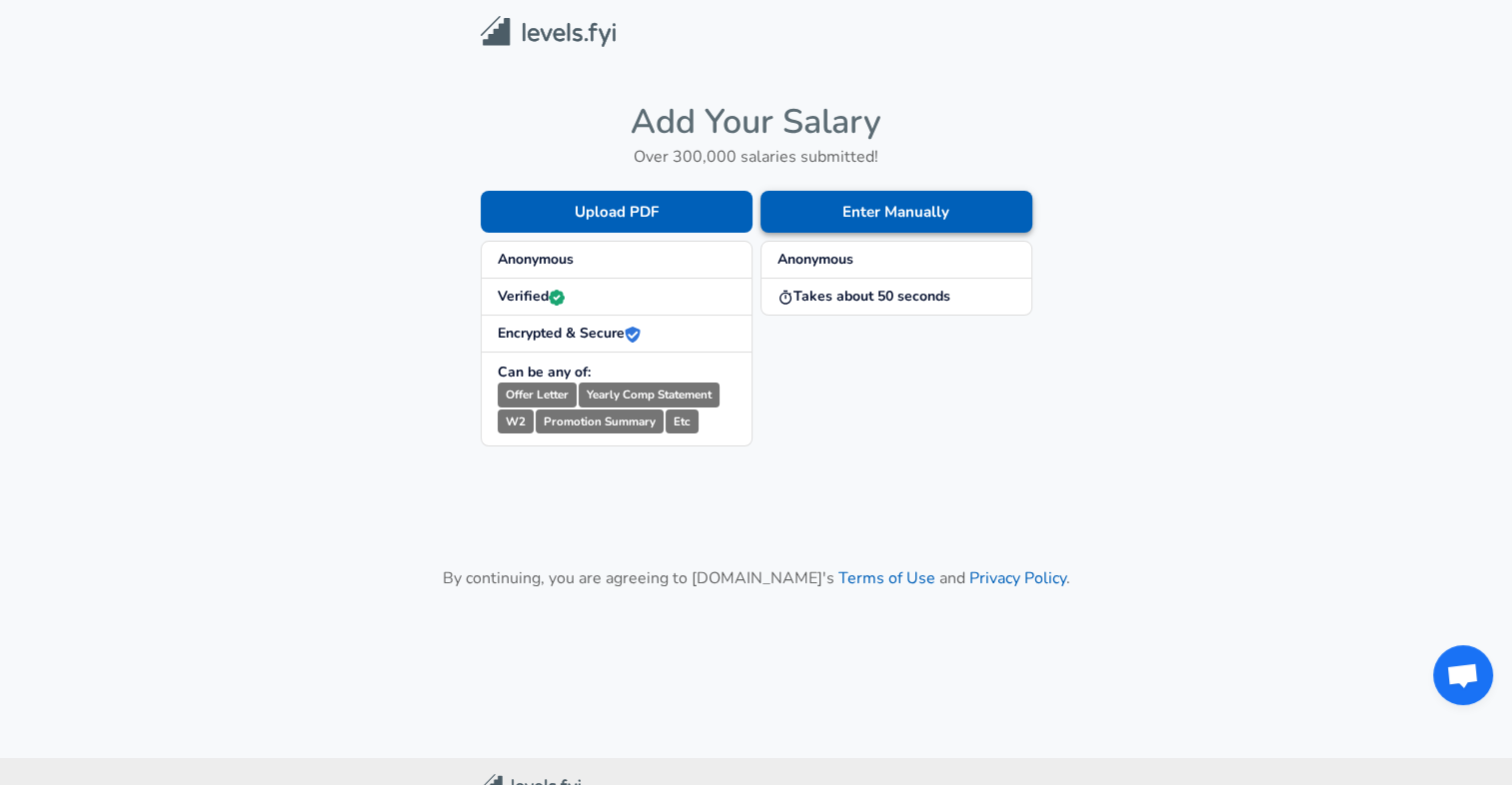 click on "Enter Manually" at bounding box center [896, 212] 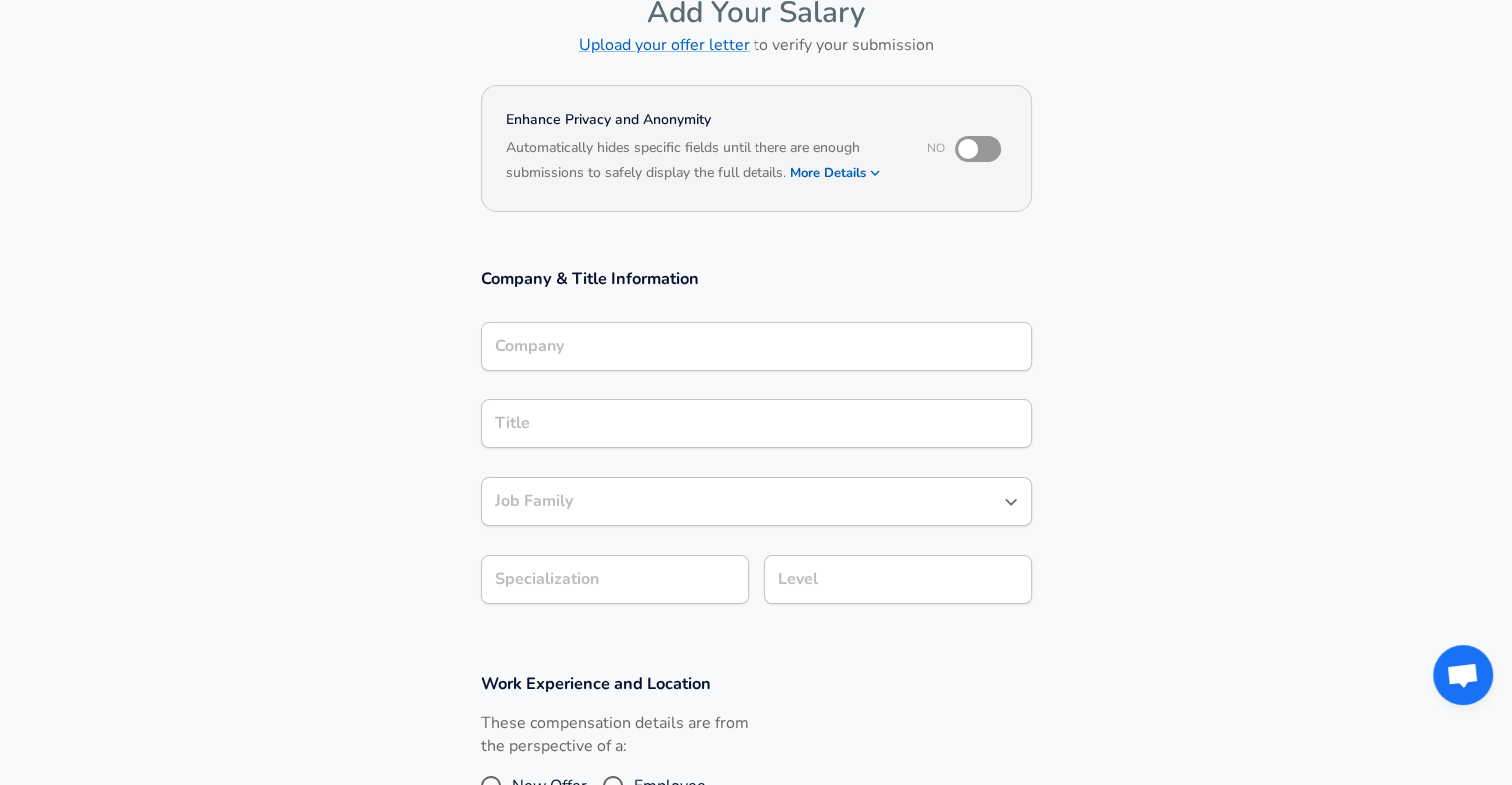 scroll, scrollTop: 399, scrollLeft: 0, axis: vertical 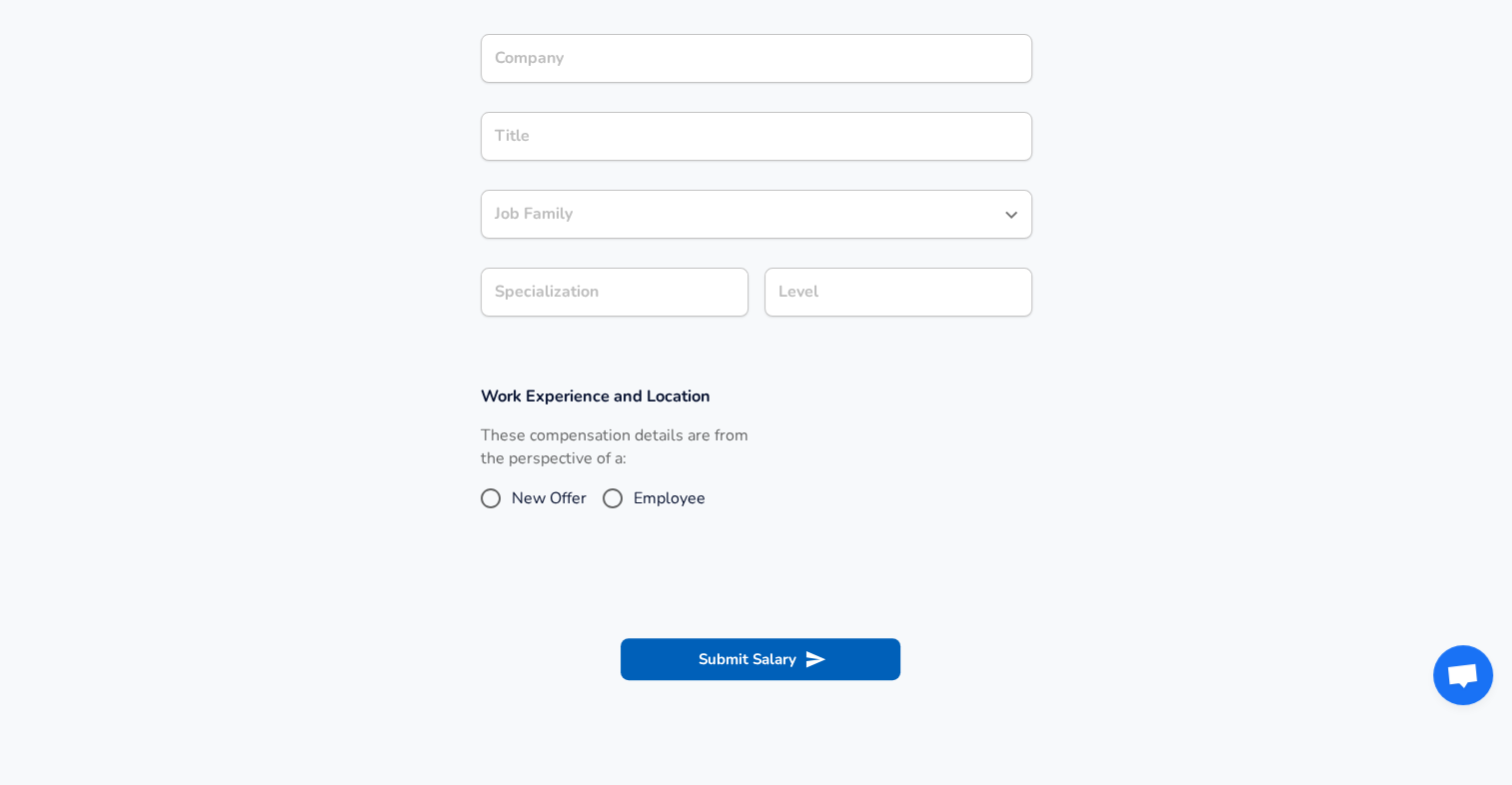 click on "Job Family" at bounding box center (742, 214) 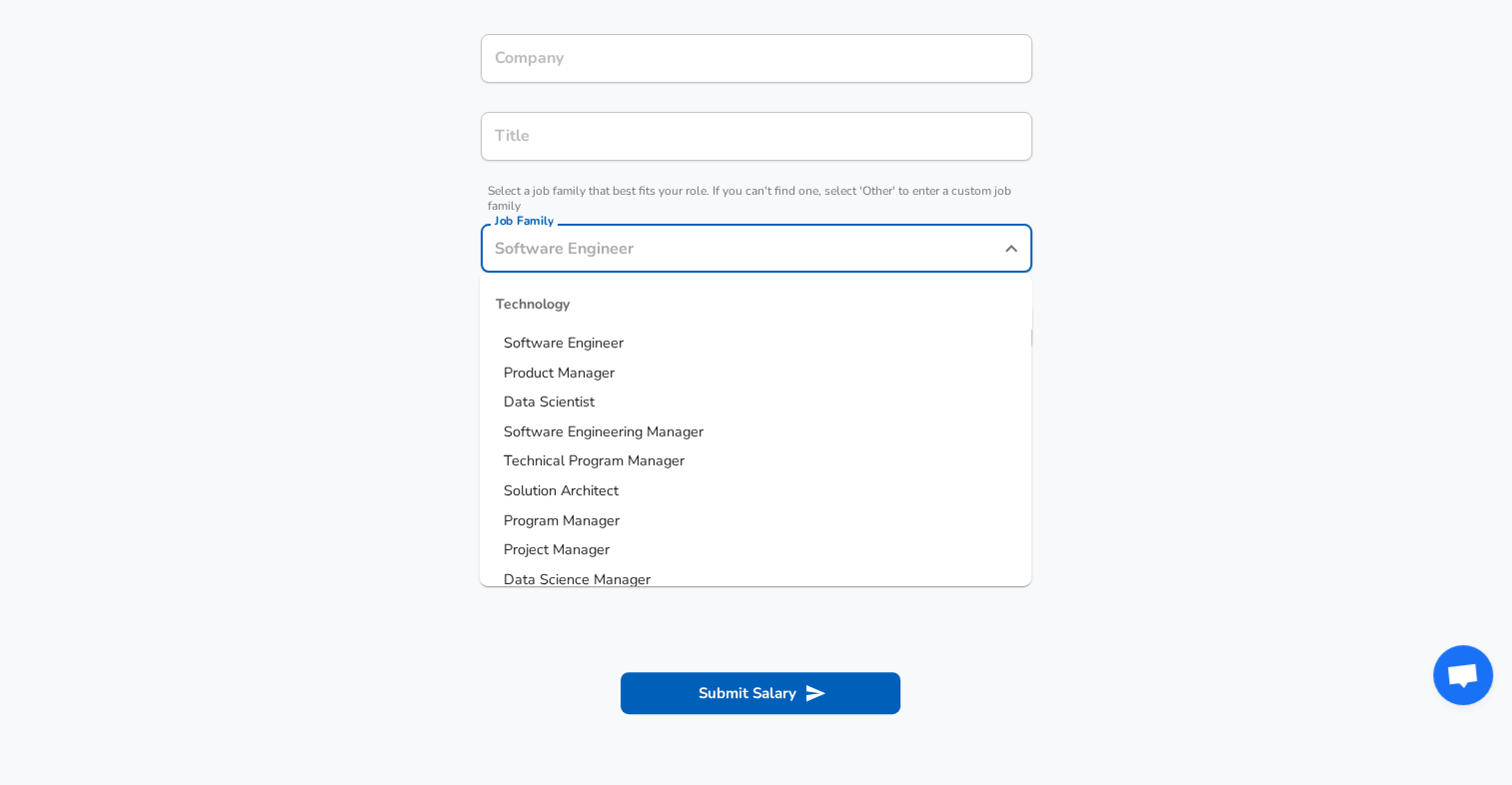 scroll, scrollTop: 439, scrollLeft: 0, axis: vertical 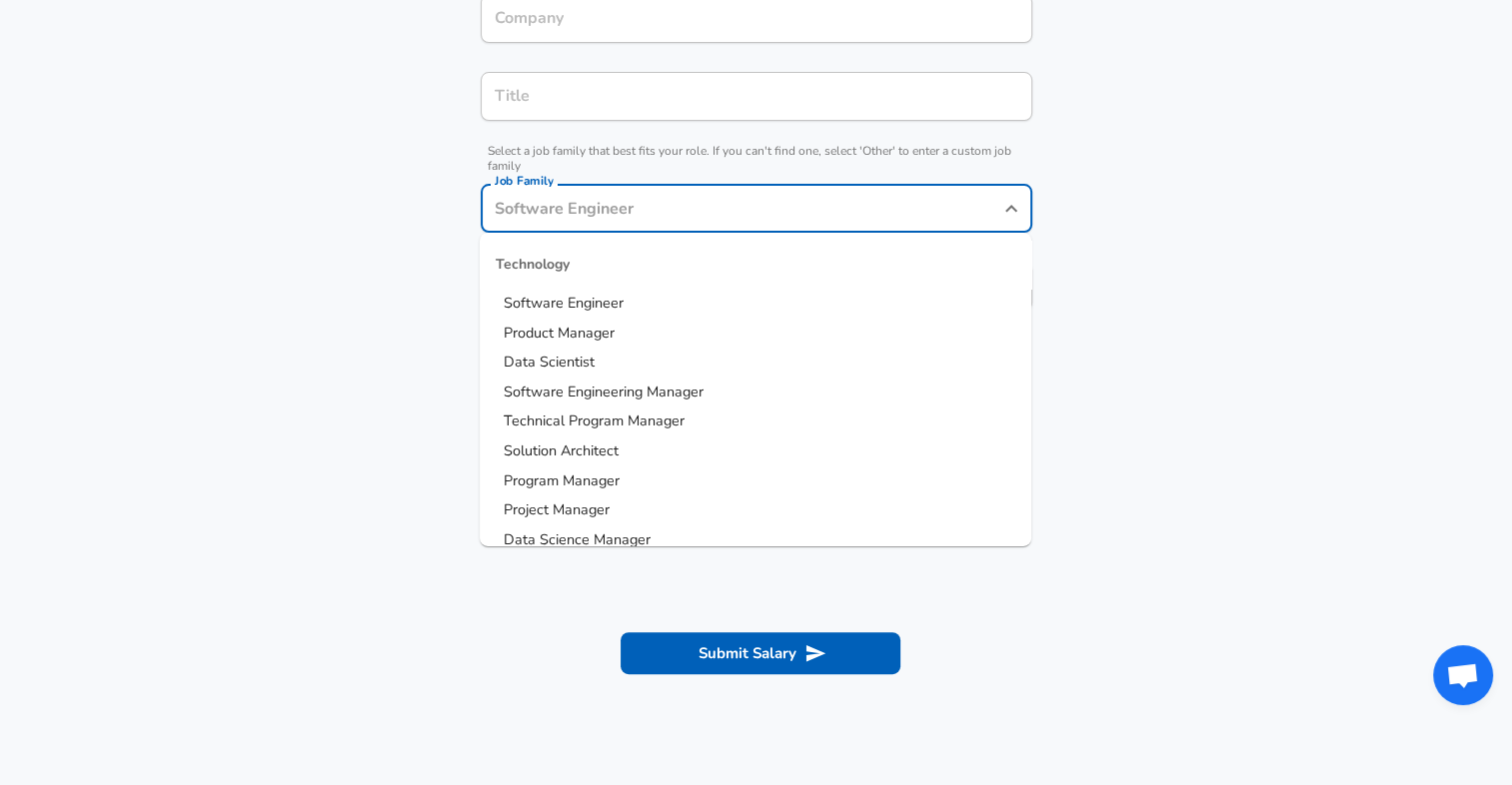 click on "Software Engineer" at bounding box center [564, 303] 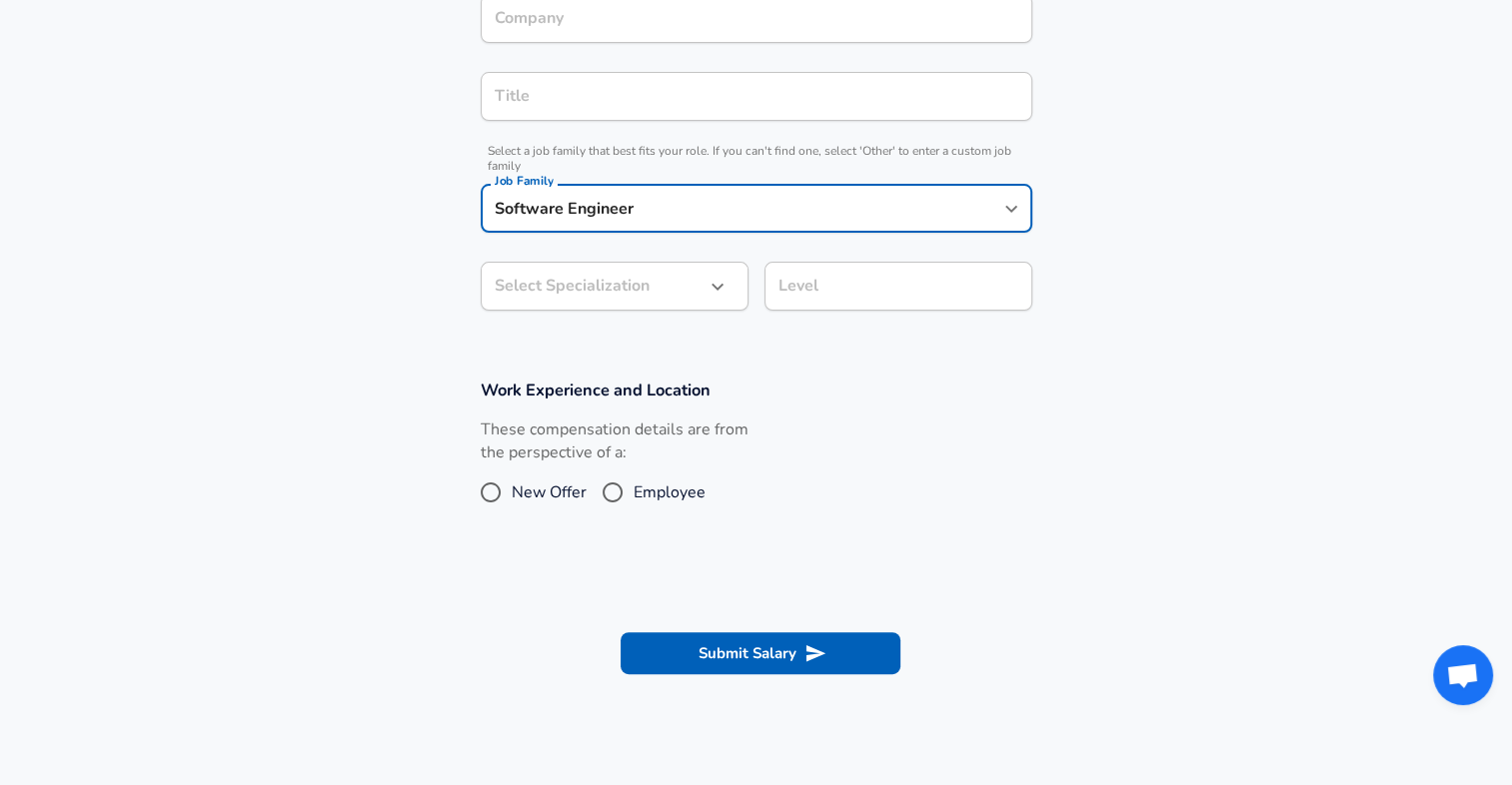 scroll, scrollTop: 499, scrollLeft: 0, axis: vertical 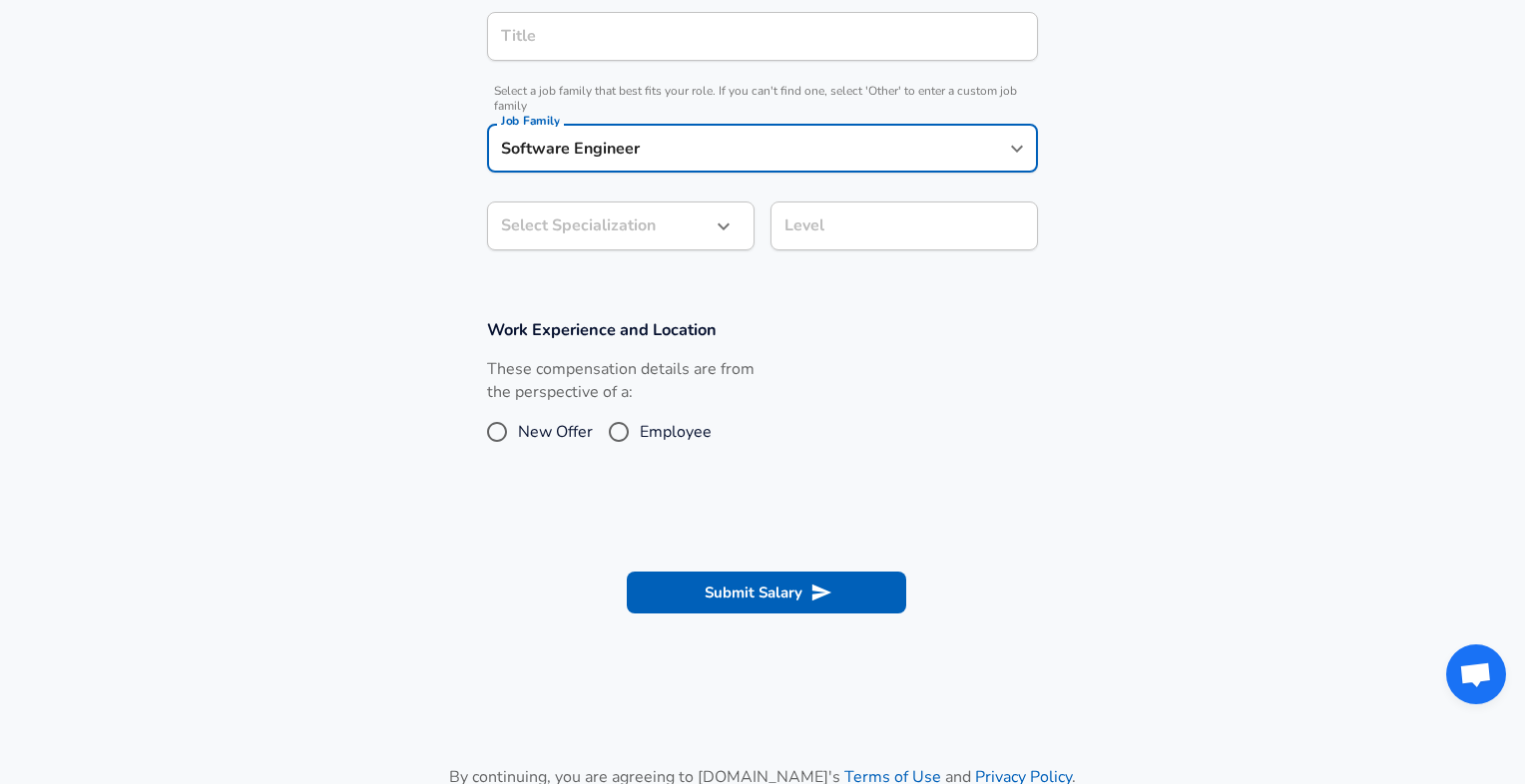 click on "Restart Add Your Salary Upload your offer letter   to verify your submission Enhance Privacy and Anonymity No Automatically hides specific fields until there are enough submissions to safely display the full details.   More Details Based on your submission and the data points that we have already collected, we will automatically hide and anonymize specific fields if there aren't enough data points to remain sufficiently anonymous. Company & Title Information Company Company Title Title   Select a job family that best fits your role. If you can't find one, select 'Other' to enter a custom job family Job Family Software Engineer Job Family Select Specialization ​ Select Specialization Level Level Work Experience and Location These compensation details are from the perspective of a: New Offer Employee Submit Salary By continuing, you are agreeing to [DOMAIN_NAME][PERSON_NAME]'s   Terms of Use   and   Privacy Policy . Helping People Build Better Careers © [DATE] -  [DATE] [DOMAIN_NAME] - Add Your Compensation Anonymously
Yes" at bounding box center [762, -107] 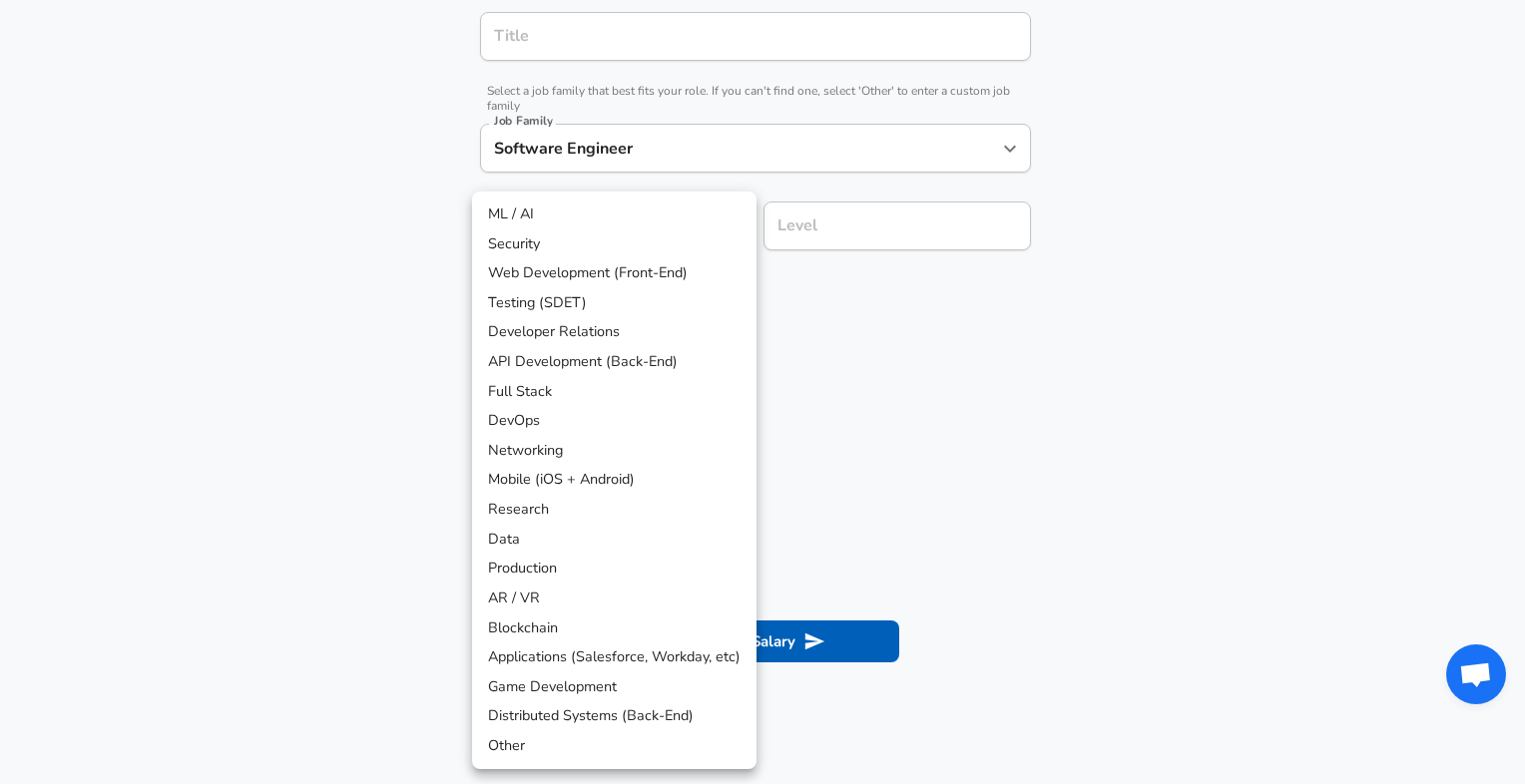 click on "Full Stack" at bounding box center [614, 392] 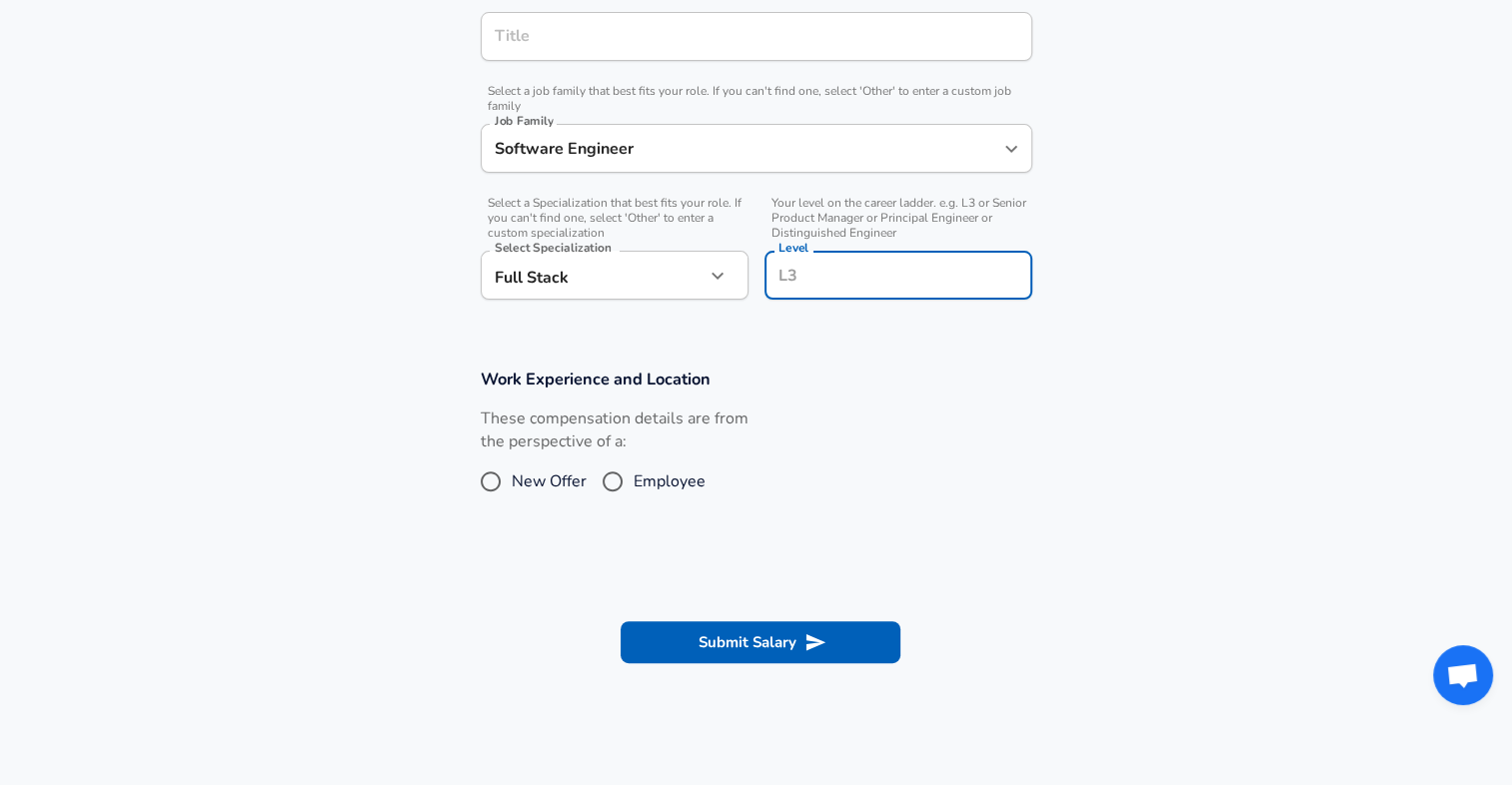 click on "Level" at bounding box center (898, 275) 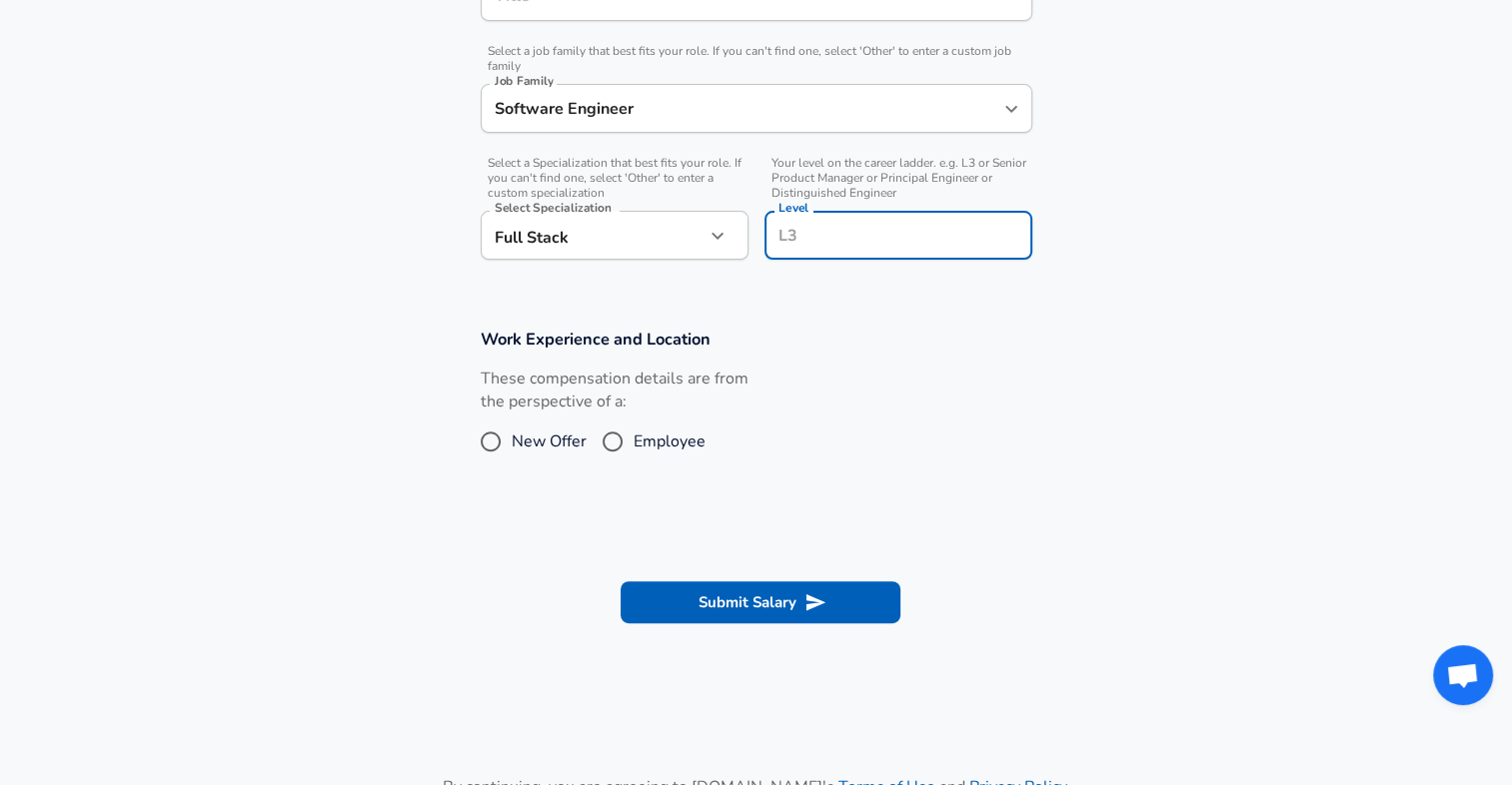 click on "Level" at bounding box center (898, 235) 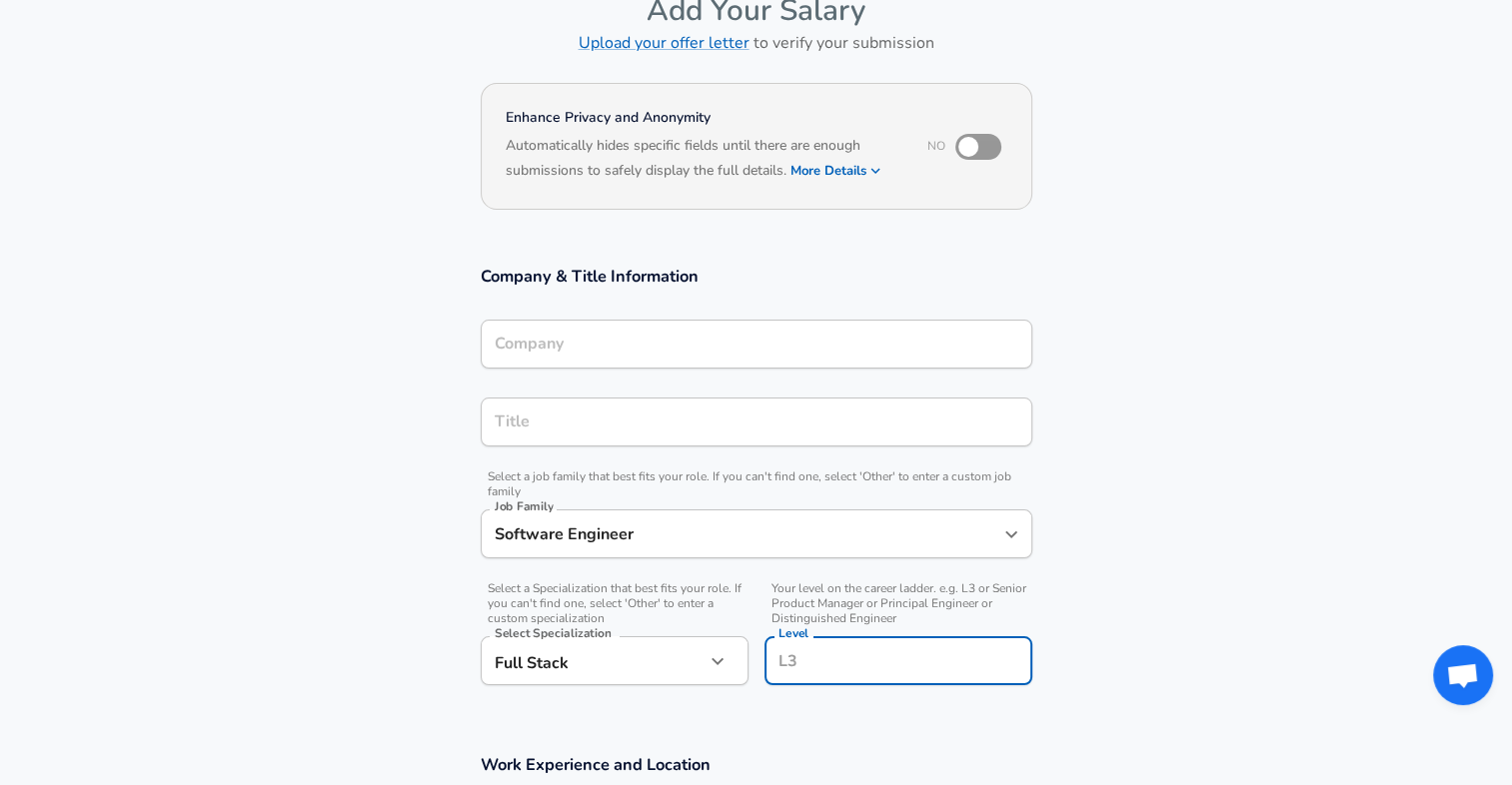 scroll, scrollTop: 0, scrollLeft: 0, axis: both 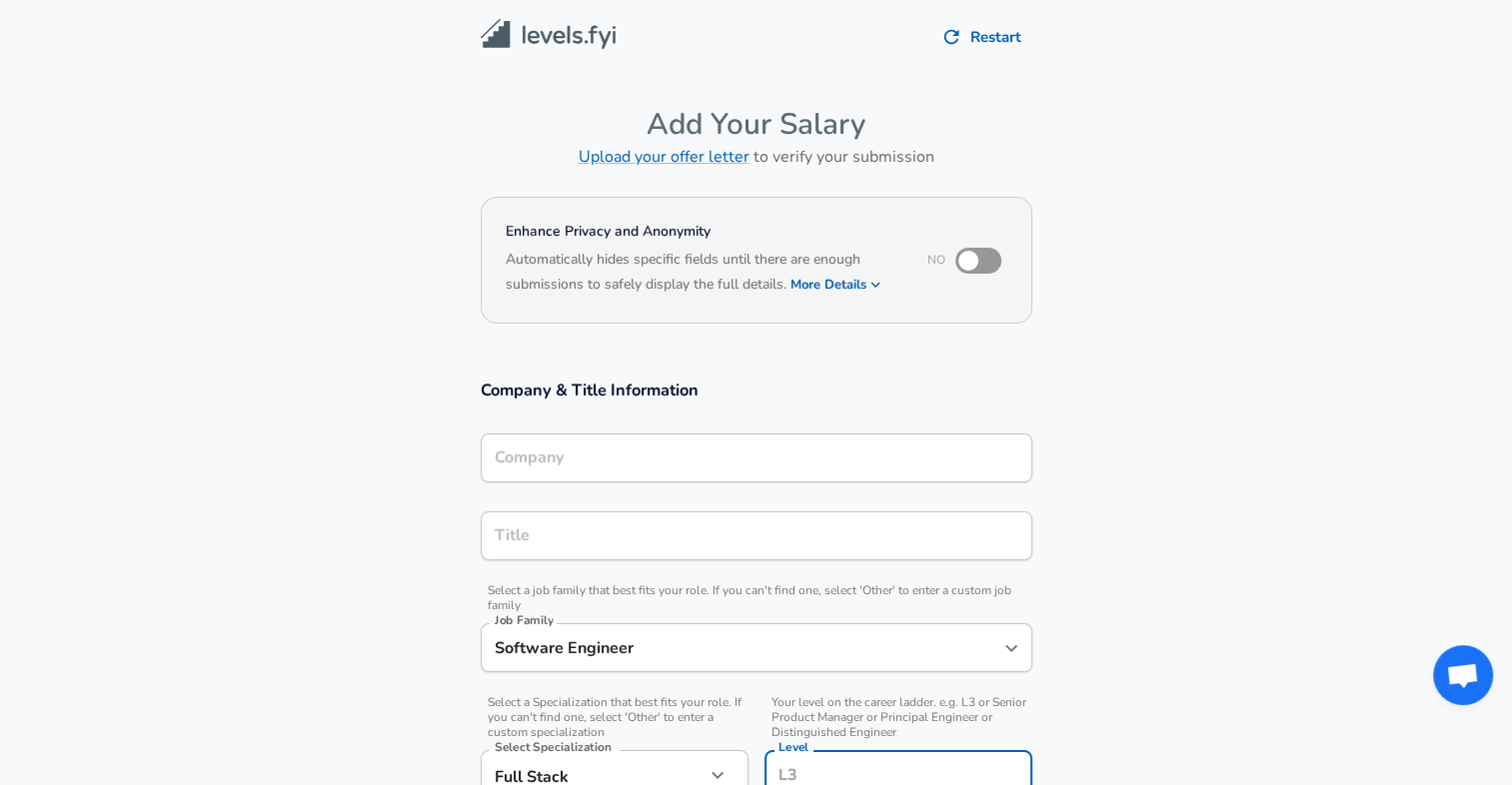 click at bounding box center (968, 261) 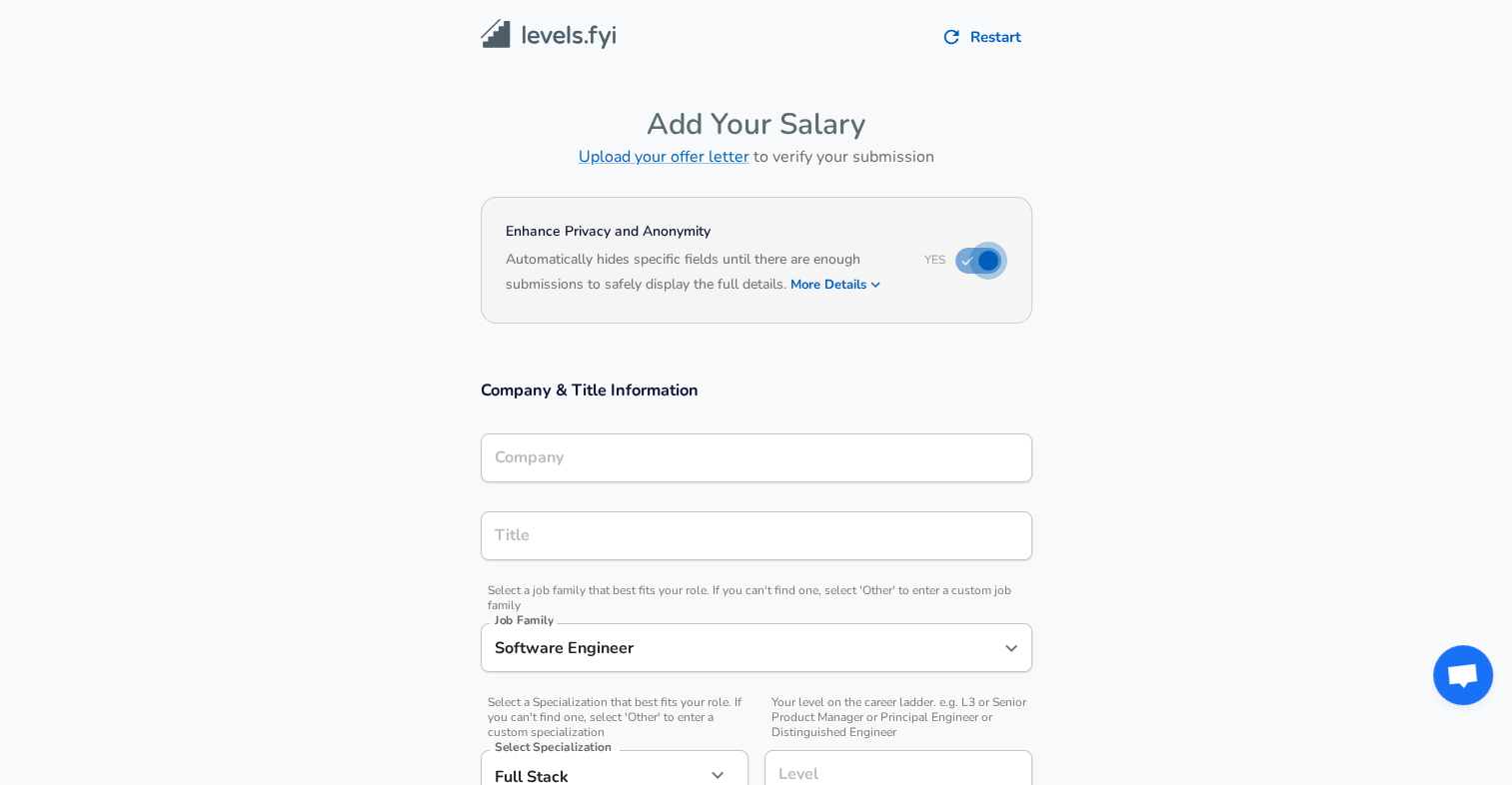 click at bounding box center (988, 261) 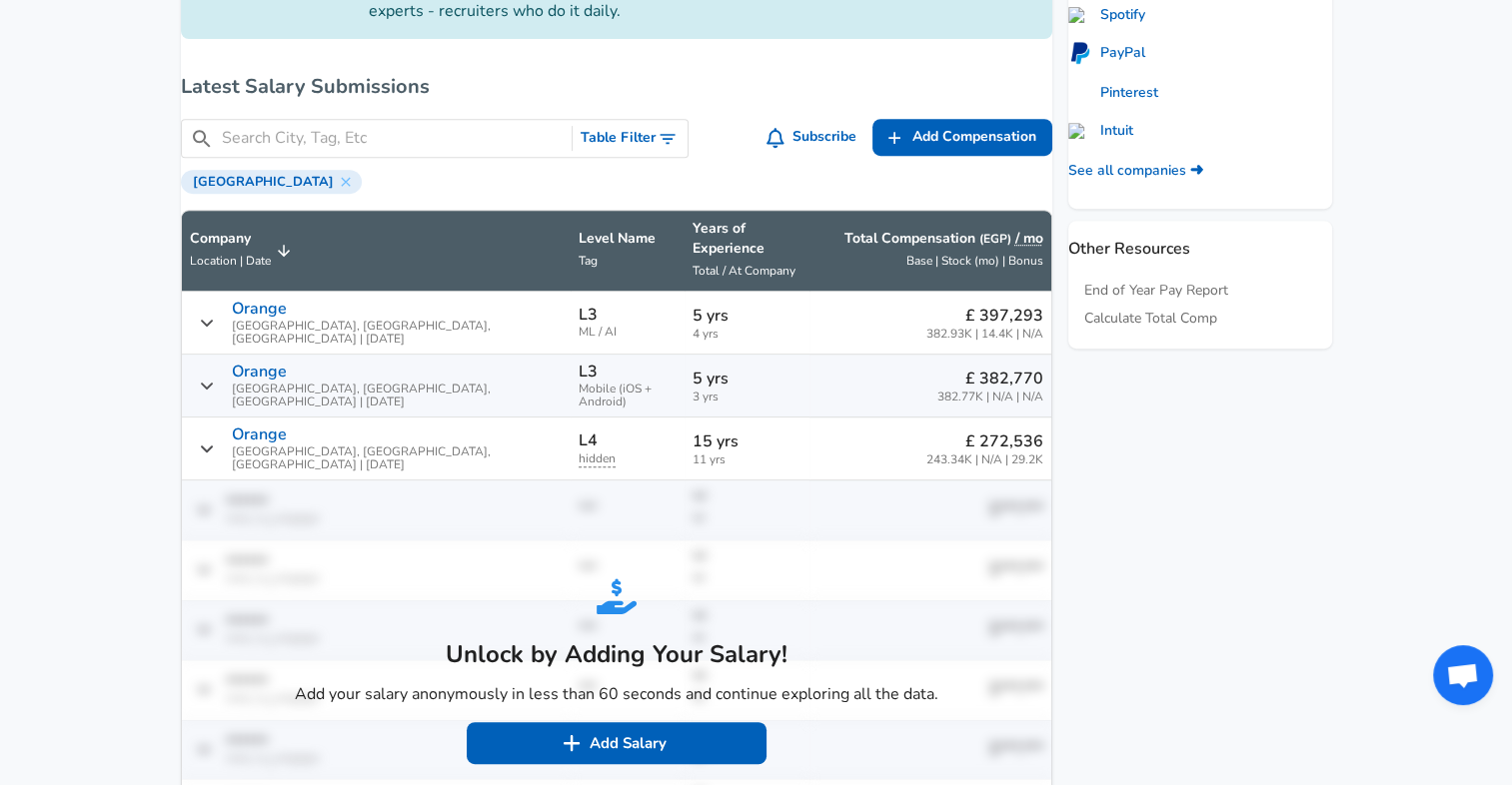 scroll, scrollTop: 899, scrollLeft: 0, axis: vertical 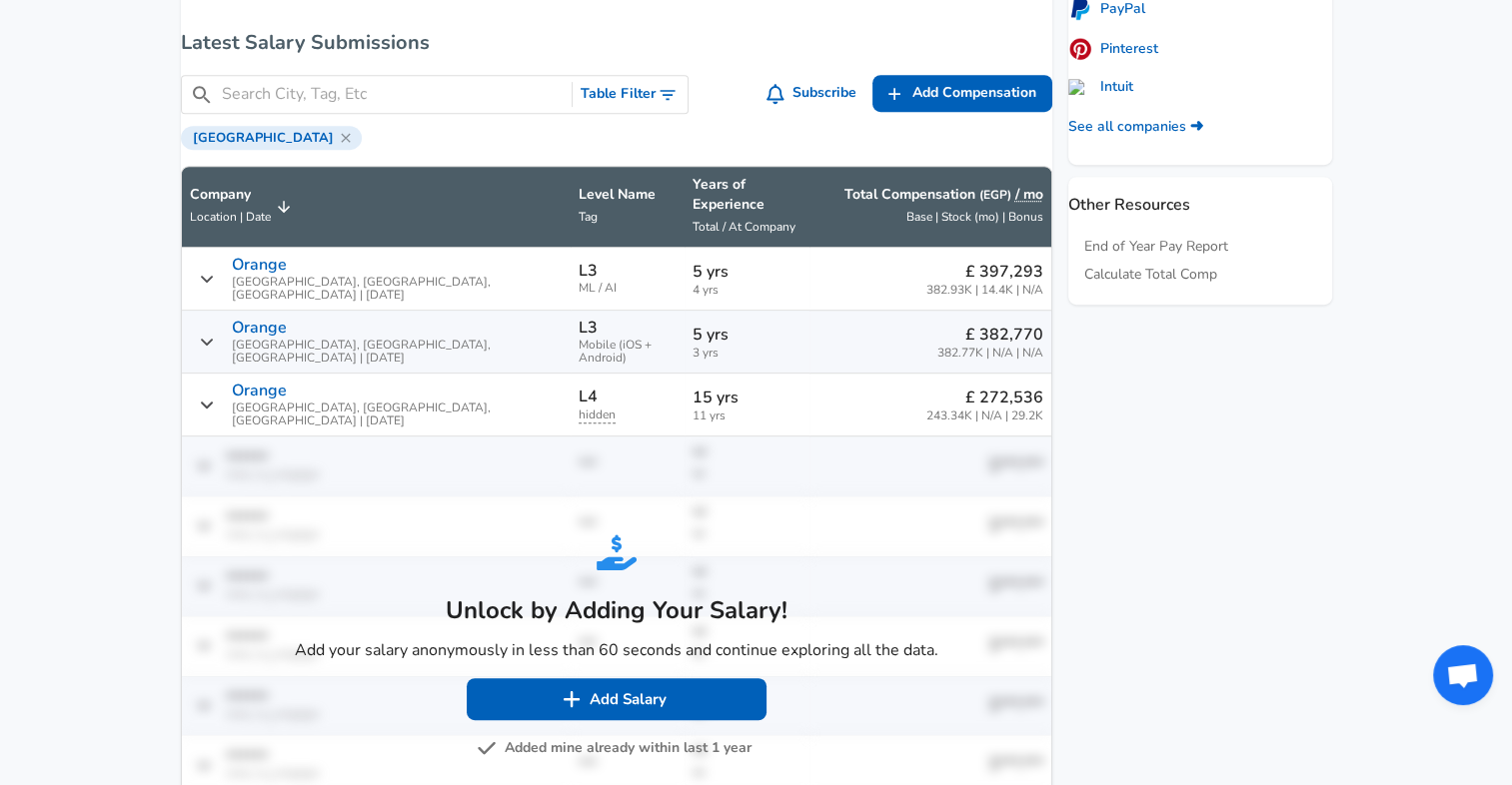 click 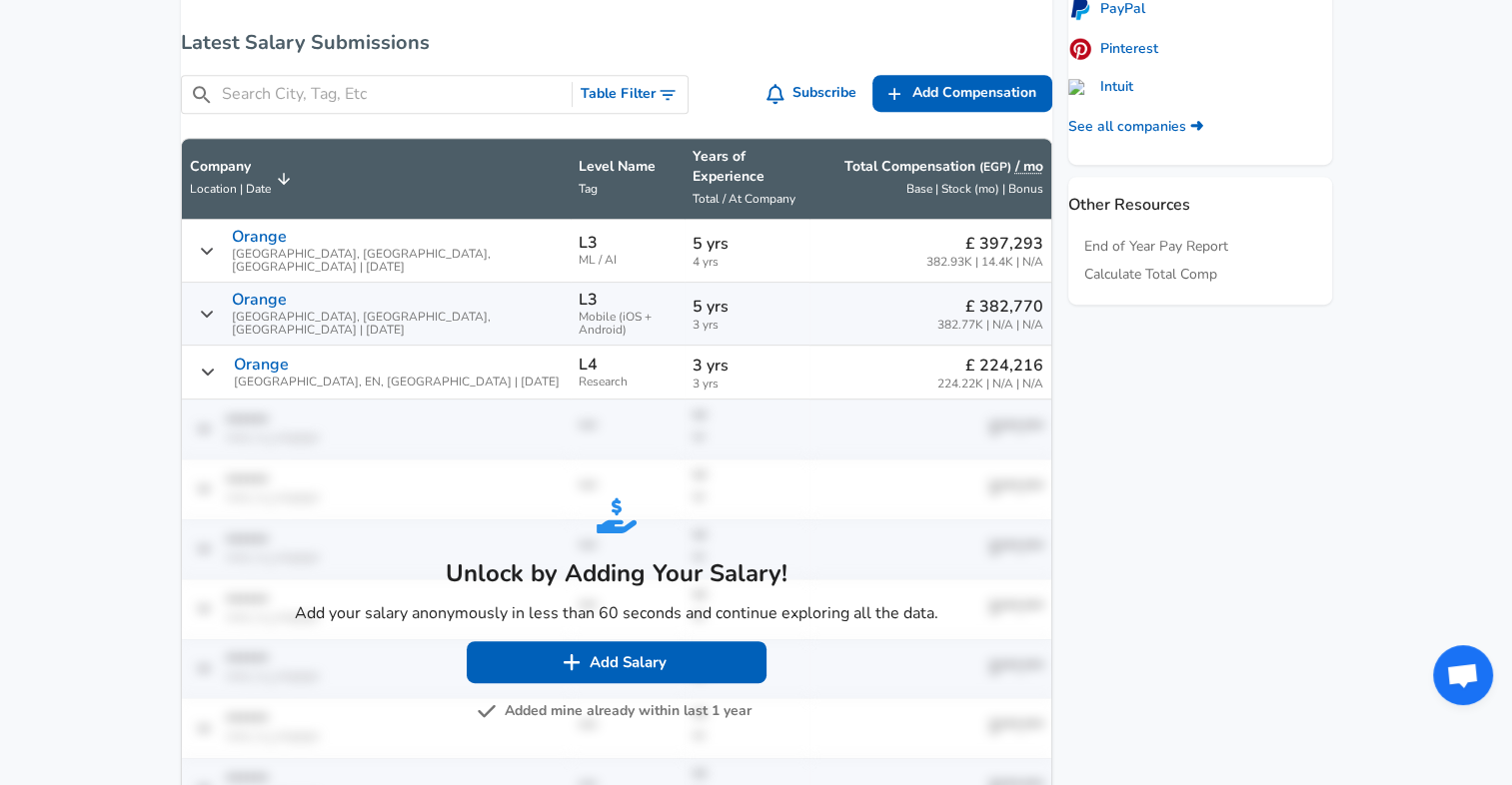 click at bounding box center (393, 94) 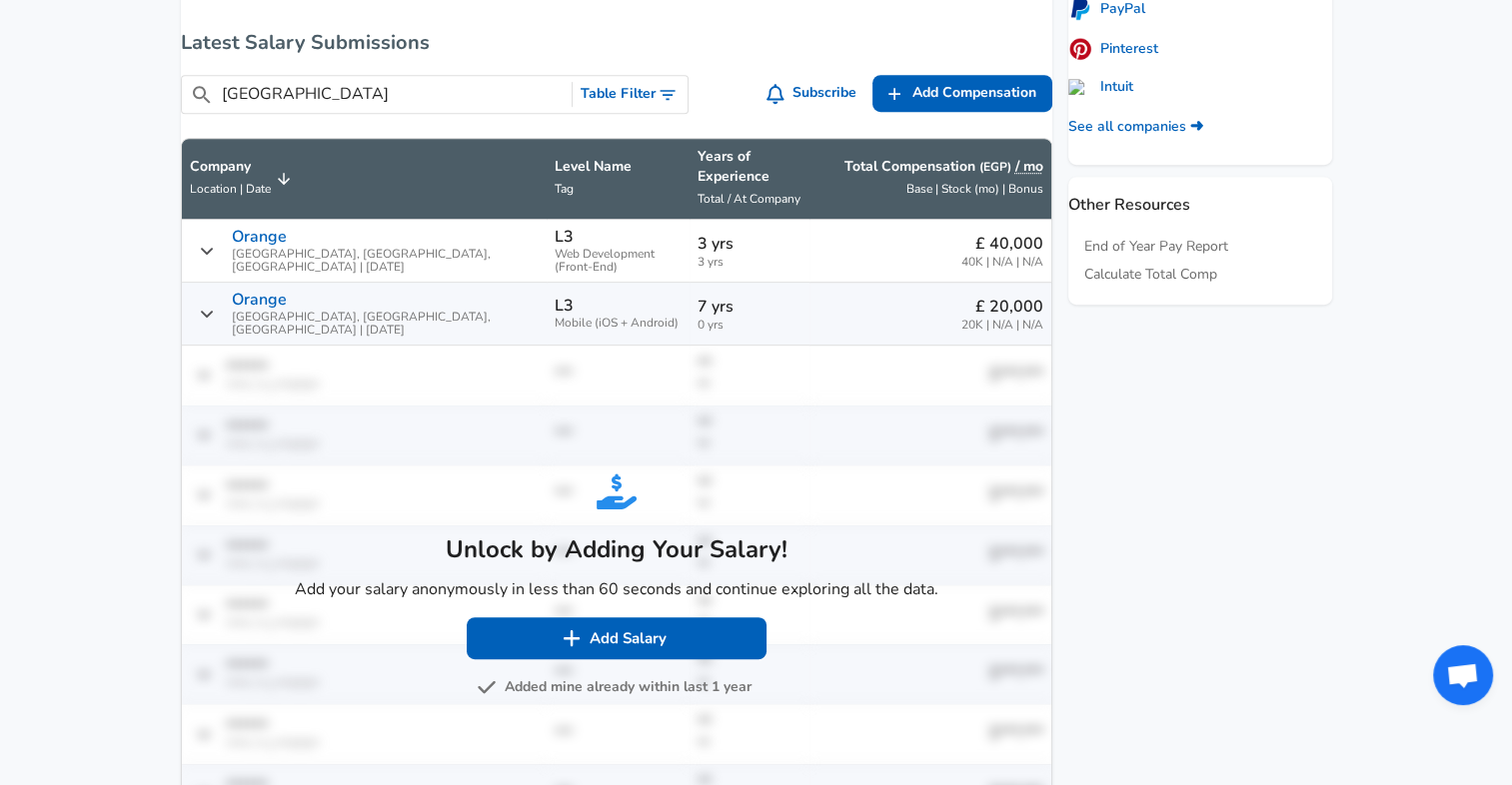 click on "Table Filter" at bounding box center (630, 94) 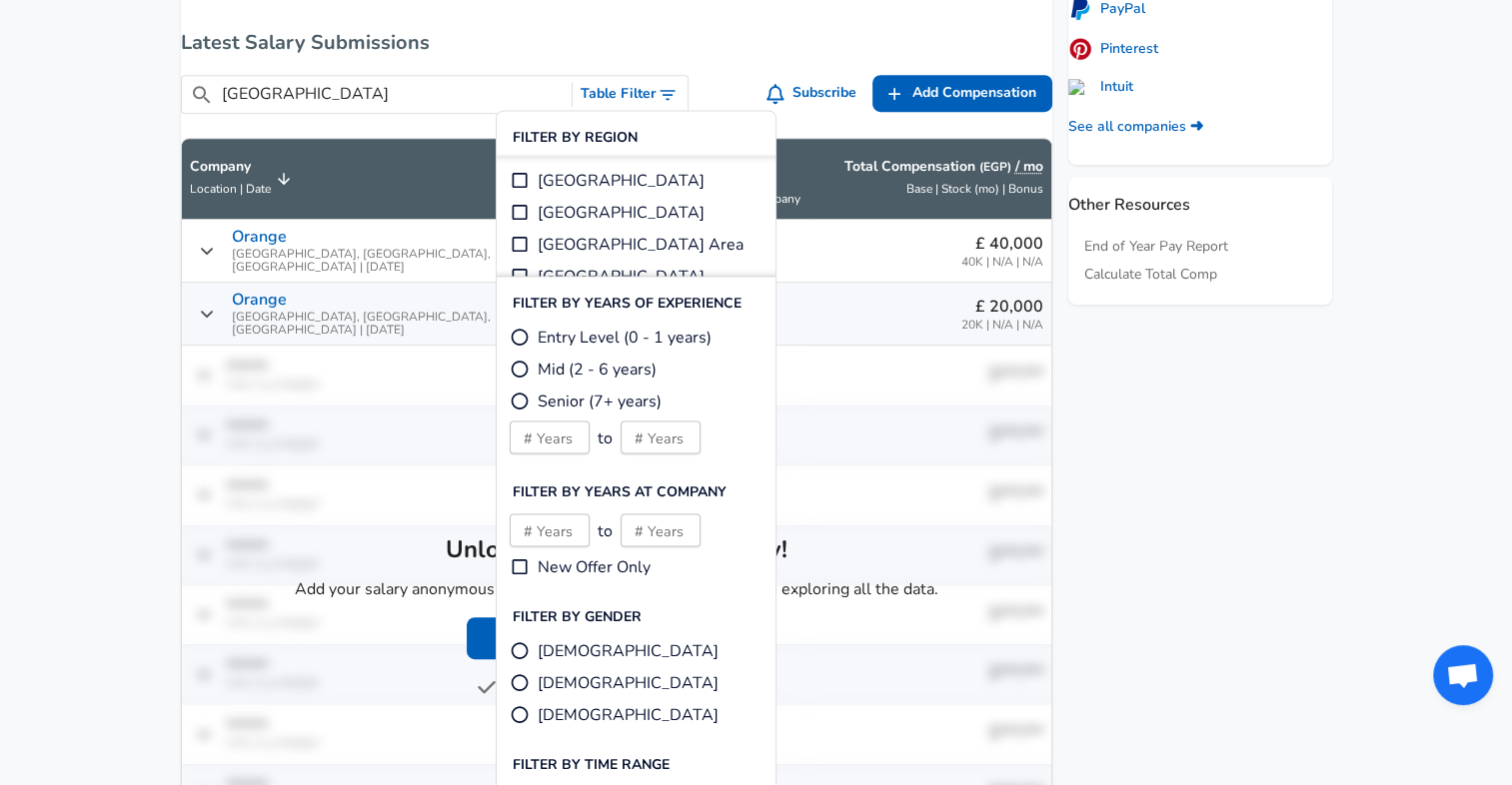 click on "Mid (2 - 6 years)" at bounding box center [597, 369] 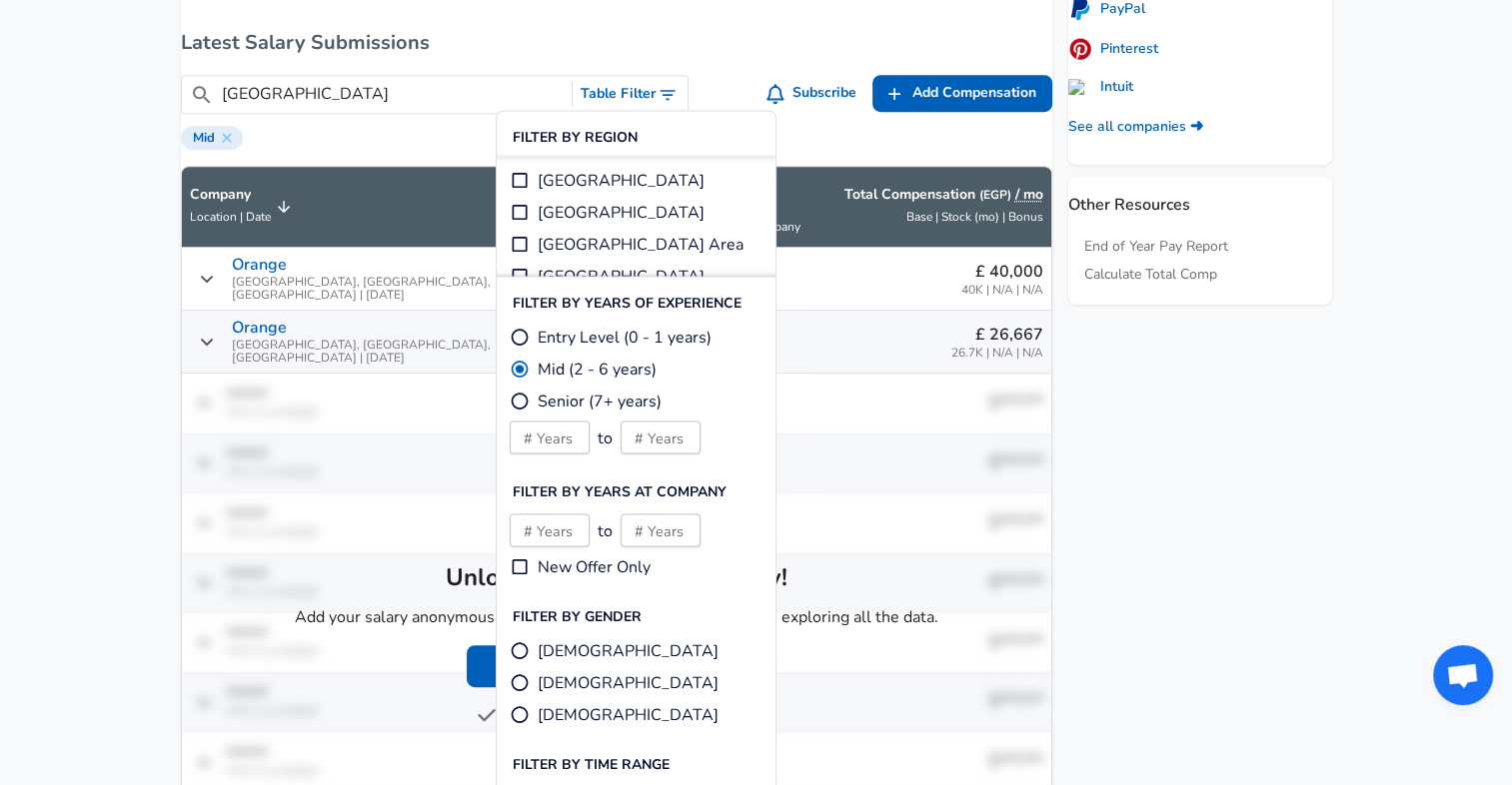 click on "For Employers £ EGP / mo Change English ([GEOGRAPHIC_DATA]) Change Login Sign Up All Data By Location By Company By Title Salary Calculator Chart Visualizations Verified Salaries Internships Negotiation Support Compare Benefits Who's Hiring 2024 Pay Report Top Paying Companies Integrate Blog Press Google Software Engineer Product Manager [US_STATE][GEOGRAPHIC_DATA] Area Data Scientist View Individual Data Points   Levels FYI Logo Salaries 📂   All Data 🌎   By Location 🏢   By Company 🖋    By Title 🏭️    By Industry 📍   Salary Heatmap 📈   Chart Visualizations 🔥   Real-time Percentiles 🎓   Internships ❣️   Compare Benefits 🎬   2024 Pay Report 🏆   Top Paying Companies 💸   Calculate Meeting Cost #️⃣   Salary Calculator Contribute Add Salary Add Company Benefits Add Level Mapping Jobs Services Candidate Services 💵  Negotiation Coaching 📄  Resume Review 🎁  Gift a Resume Review For Employers Interactive Offers Real-time Percentiles  🔥 Compensation Benchmarking For Academic Research ←" at bounding box center [756, -506] 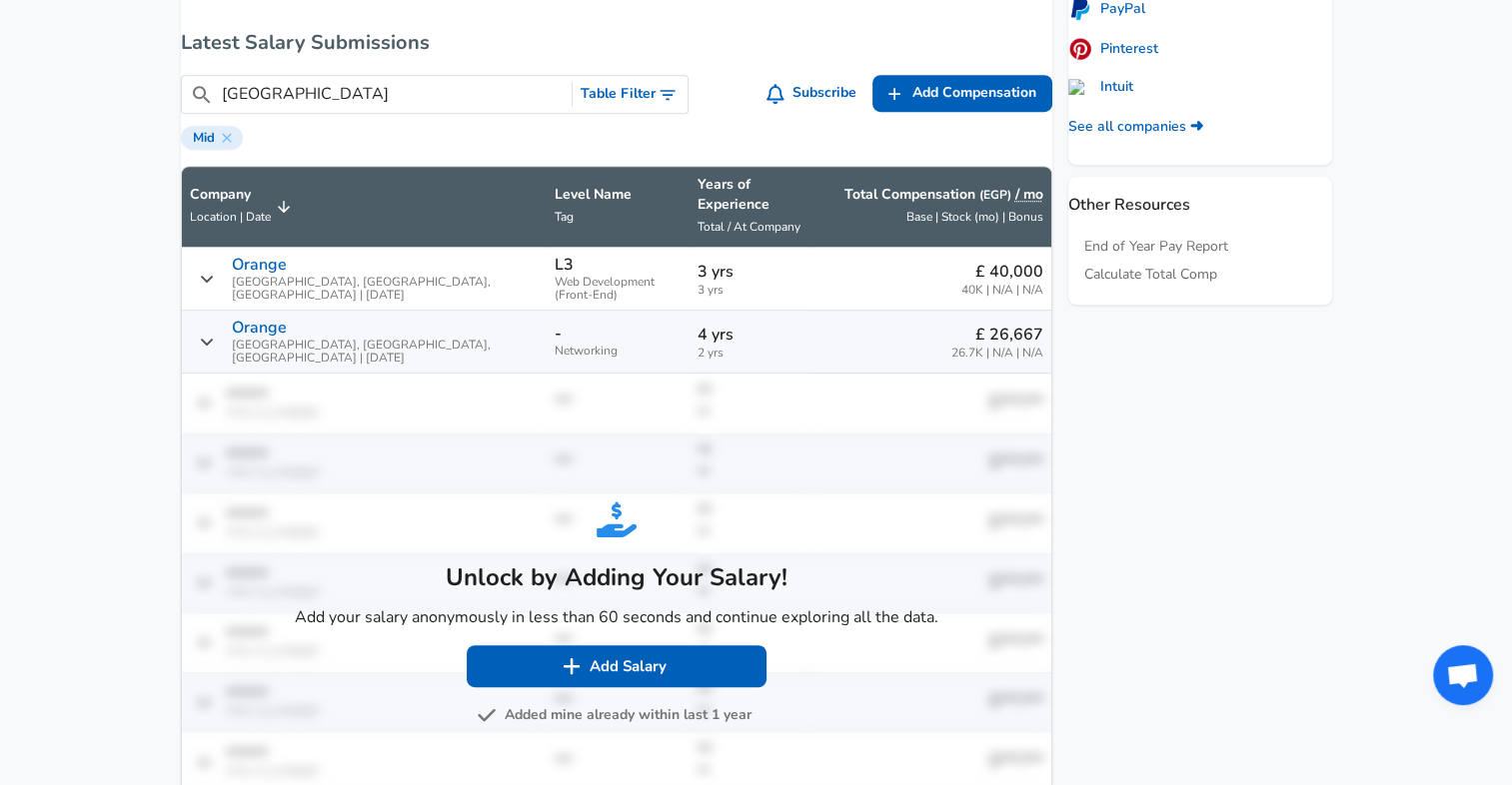 click on "Table Filter" at bounding box center (630, 94) 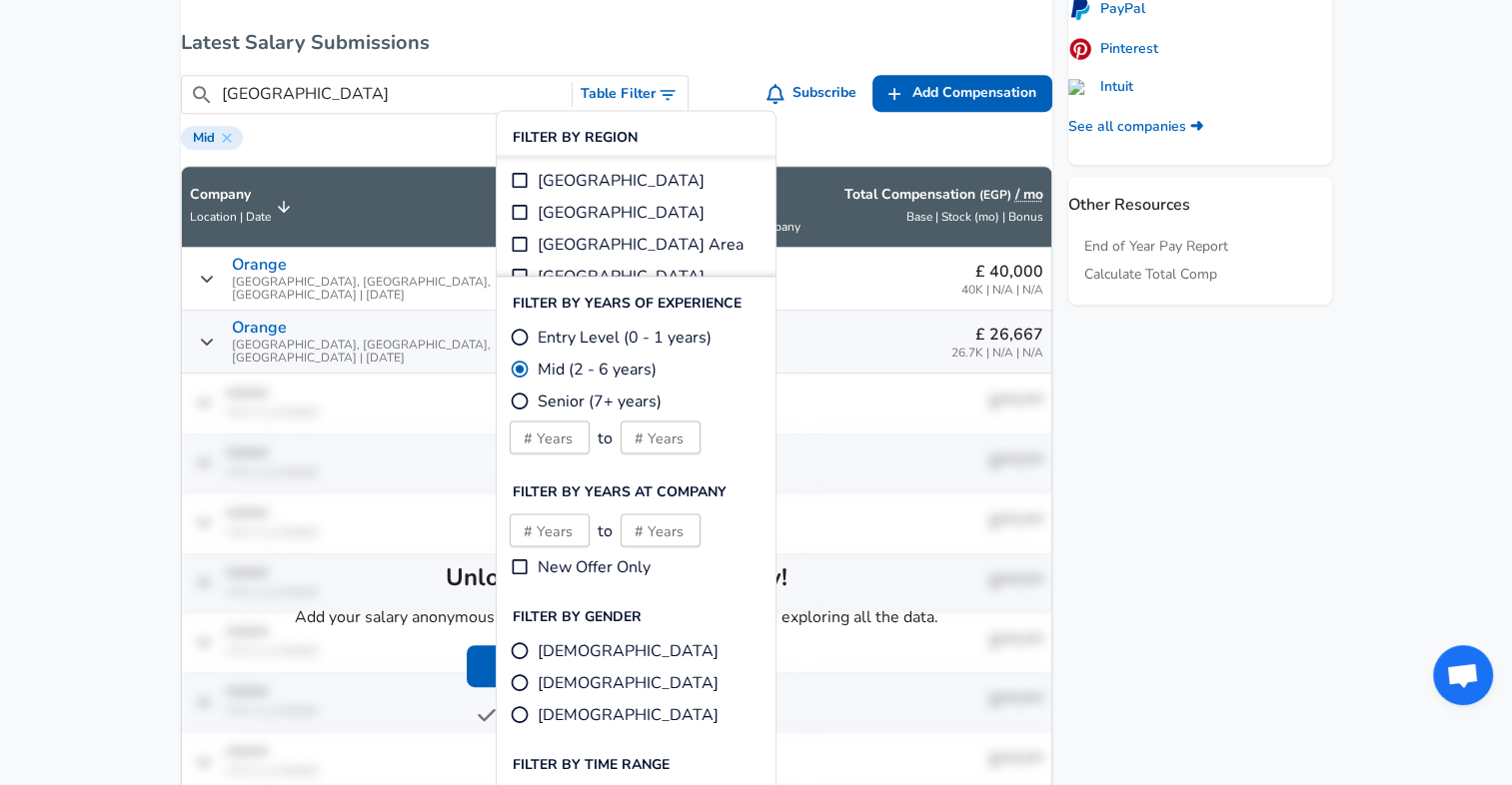 click on "Senior (7+ years)" at bounding box center (520, 400) 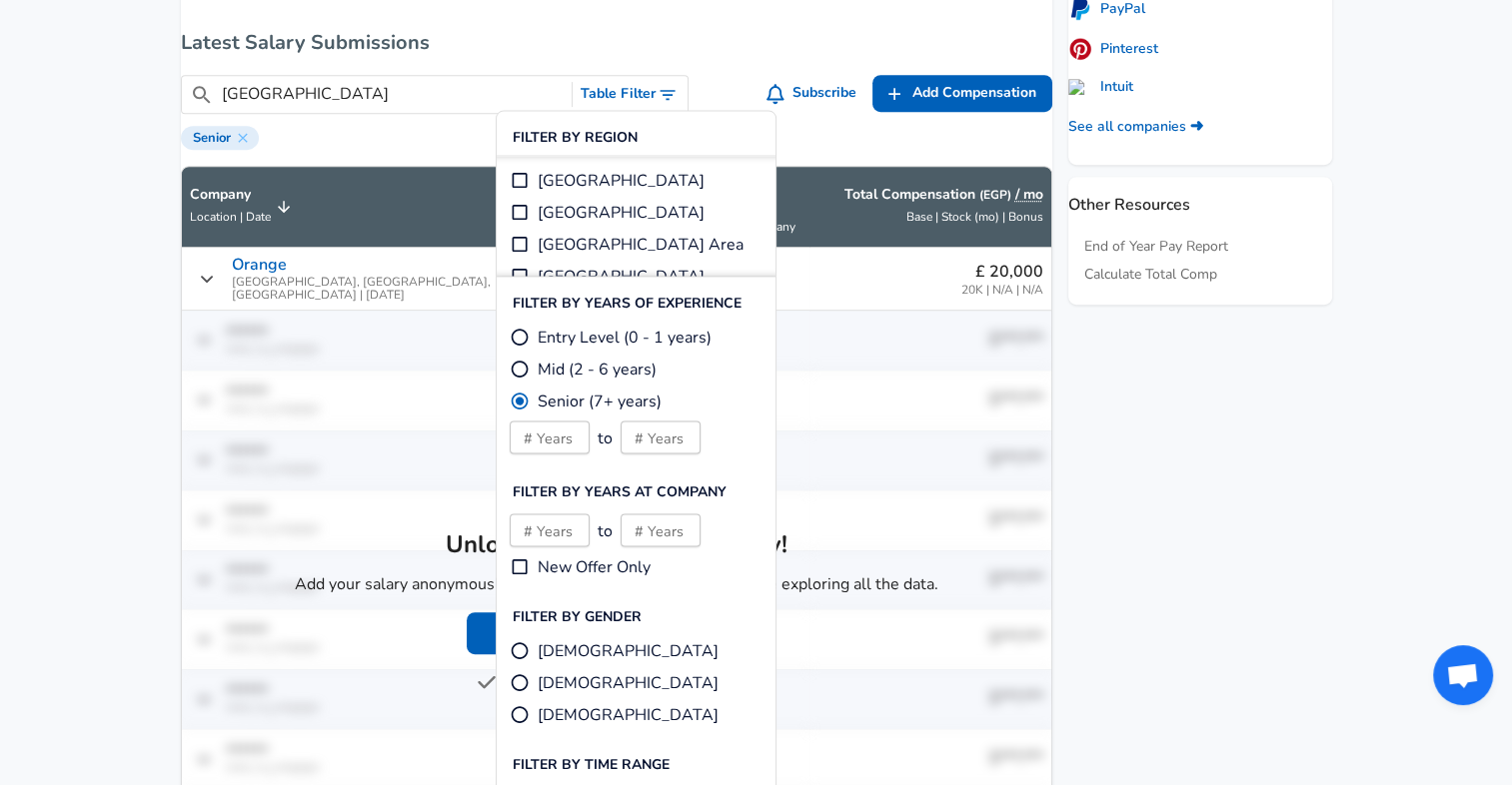 click on "For Employers £ EGP / mo Change English ([GEOGRAPHIC_DATA]) Change Login Sign Up All Data By Location By Company By Title Salary Calculator Chart Visualizations Verified Salaries Internships Negotiation Support Compare Benefits Who's Hiring 2024 Pay Report Top Paying Companies Integrate Blog Press Google Software Engineer Product Manager [US_STATE][GEOGRAPHIC_DATA] Area Data Scientist View Individual Data Points   Levels FYI Logo Salaries 📂   All Data 🌎   By Location 🏢   By Company 🖋    By Title 🏭️    By Industry 📍   Salary Heatmap 📈   Chart Visualizations 🔥   Real-time Percentiles 🎓   Internships ❣️   Compare Benefits 🎬   2024 Pay Report 🏆   Top Paying Companies 💸   Calculate Meeting Cost #️⃣   Salary Calculator Contribute Add Salary Add Company Benefits Add Level Mapping Jobs Services Candidate Services 💵  Negotiation Coaching 📄  Resume Review 🎁  Gift a Resume Review For Employers Interactive Offers Real-time Percentiles  🔥 Compensation Benchmarking For Academic Research ←" at bounding box center (756, -506) 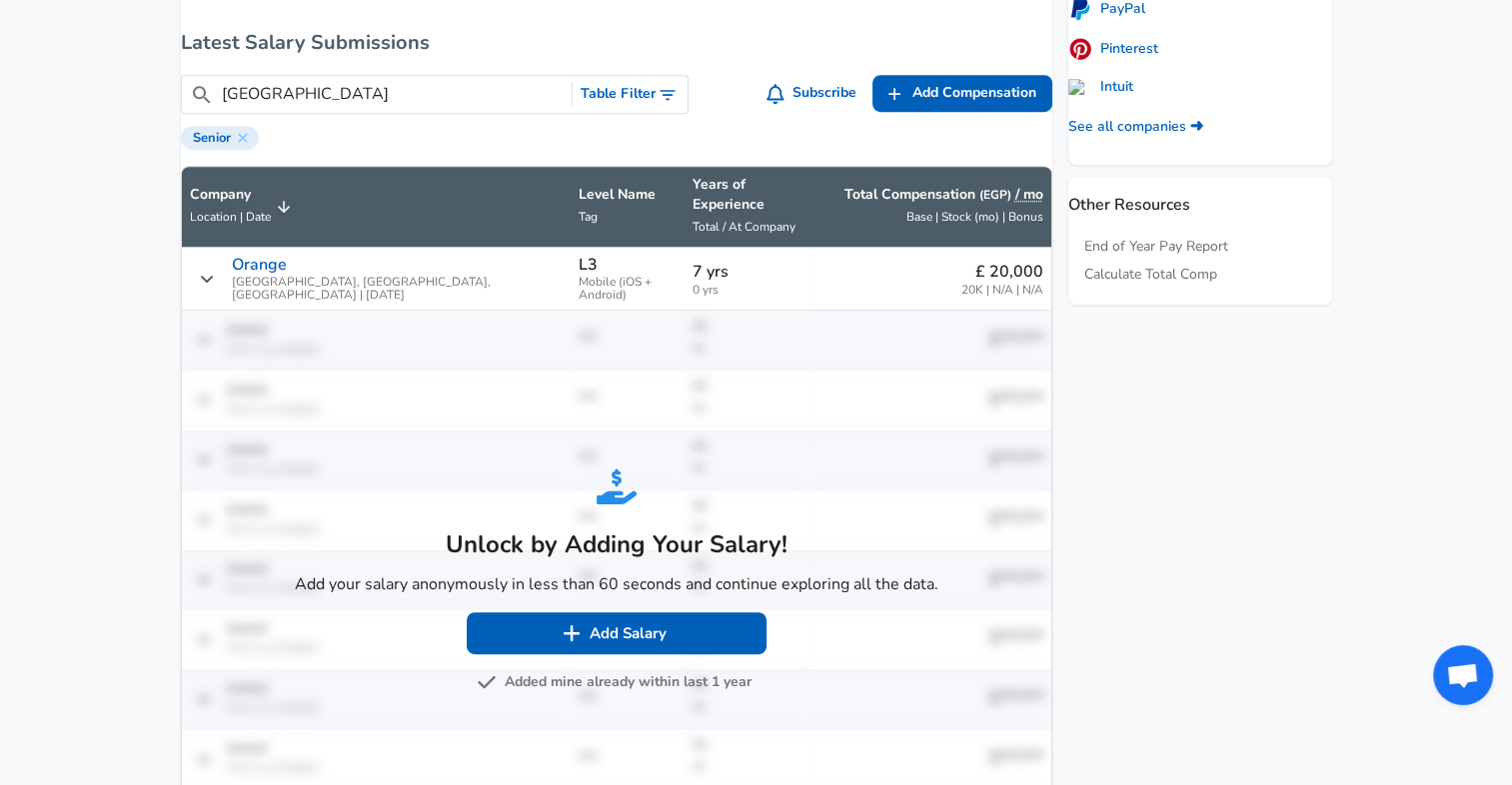 click on "Table Filter" at bounding box center (630, 94) 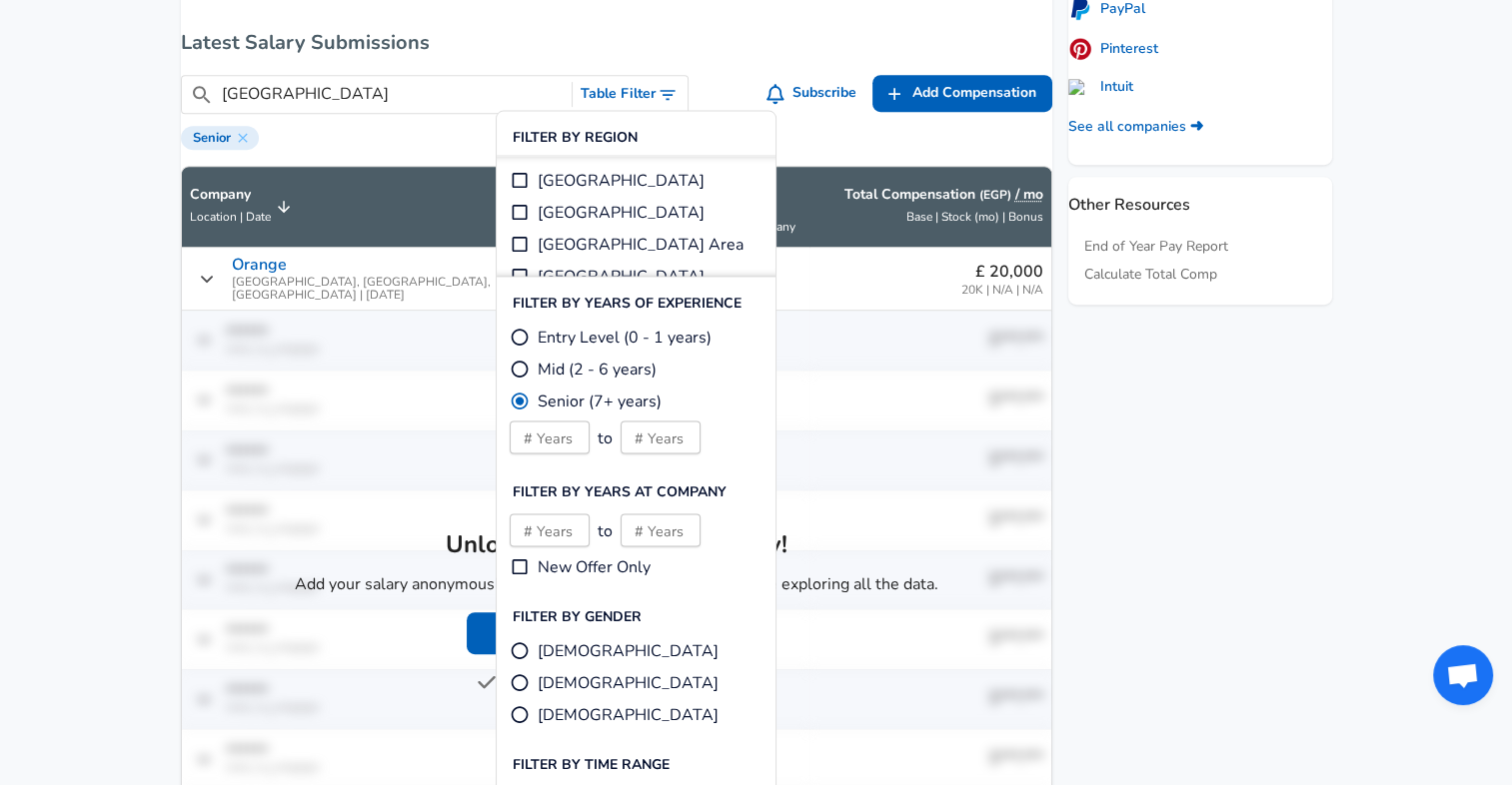 click on "Entry Level (0 - 1 years)" at bounding box center [520, 337] 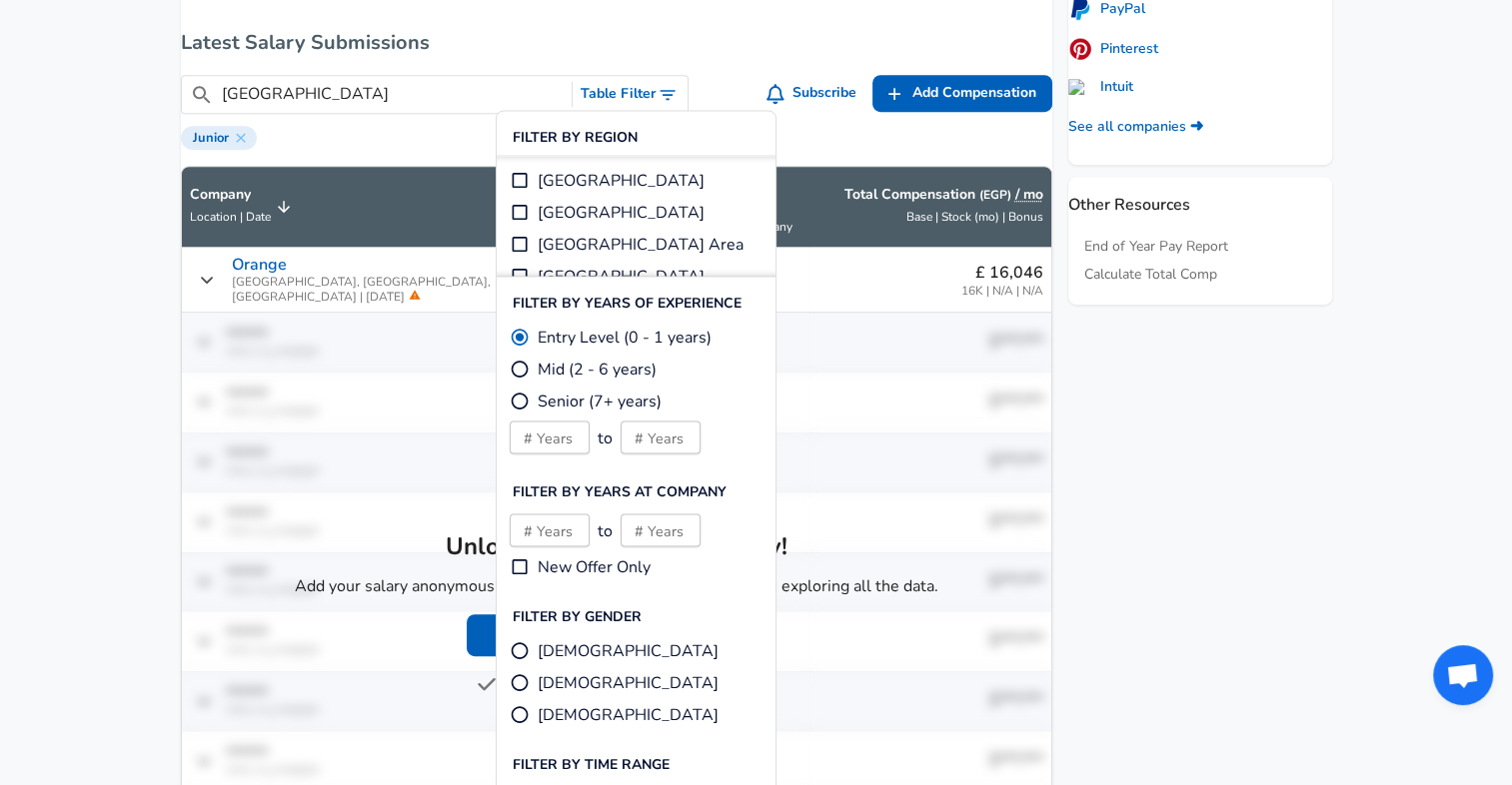 click on "For Employers £ EGP / mo Change English ([GEOGRAPHIC_DATA]) Change Login Sign Up All Data By Location By Company By Title Salary Calculator Chart Visualizations Verified Salaries Internships Negotiation Support Compare Benefits Who's Hiring 2024 Pay Report Top Paying Companies Integrate Blog Press Google Software Engineer Product Manager [US_STATE][GEOGRAPHIC_DATA] Area Data Scientist View Individual Data Points   Levels FYI Logo Salaries 📂   All Data 🌎   By Location 🏢   By Company 🖋    By Title 🏭️    By Industry 📍   Salary Heatmap 📈   Chart Visualizations 🔥   Real-time Percentiles 🎓   Internships ❣️   Compare Benefits 🎬   2024 Pay Report 🏆   Top Paying Companies 💸   Calculate Meeting Cost #️⃣   Salary Calculator Contribute Add Salary Add Company Benefits Add Level Mapping Jobs Services Candidate Services 💵  Negotiation Coaching 📄  Resume Review 🎁  Gift a Resume Review For Employers Interactive Offers Real-time Percentiles  🔥 Compensation Benchmarking For Academic Research ←" at bounding box center (756, -506) 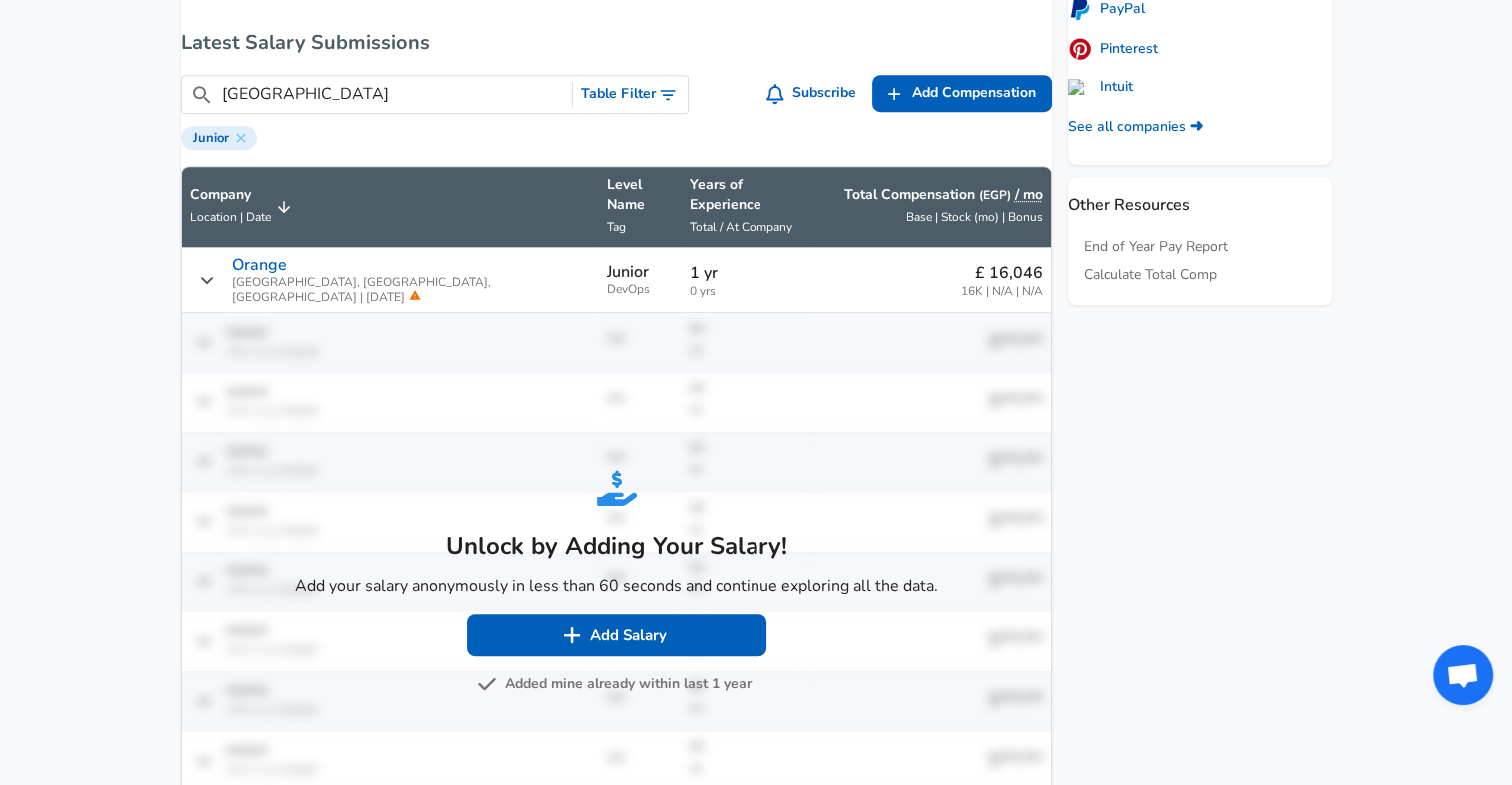 click 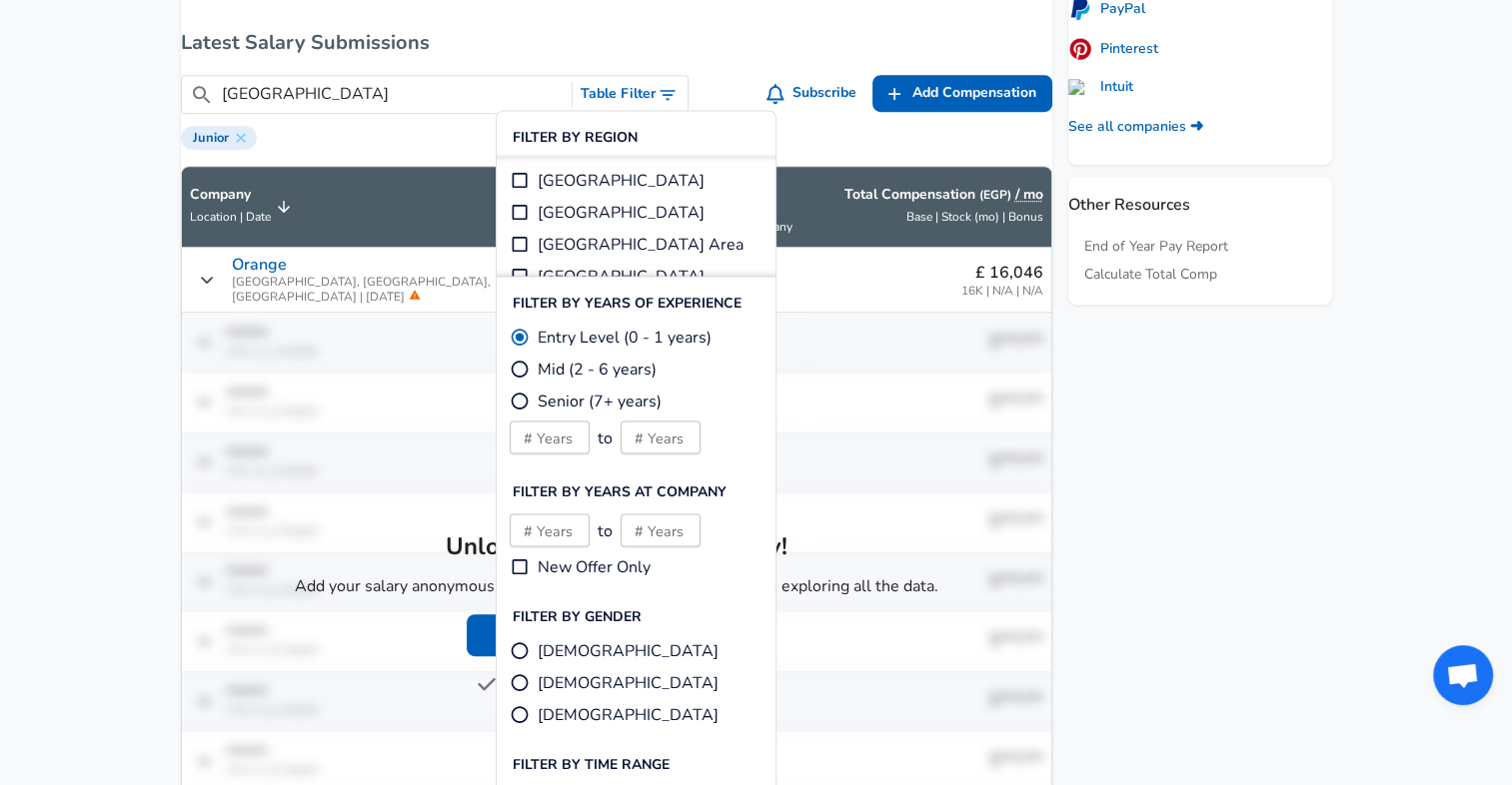 click on "For Employers £ EGP / mo Change English ([GEOGRAPHIC_DATA]) Change Login Sign Up All Data By Location By Company By Title Salary Calculator Chart Visualizations Verified Salaries Internships Negotiation Support Compare Benefits Who's Hiring 2024 Pay Report Top Paying Companies Integrate Blog Press Google Software Engineer Product Manager [US_STATE][GEOGRAPHIC_DATA] Area Data Scientist View Individual Data Points   Levels FYI Logo Salaries 📂   All Data 🌎   By Location 🏢   By Company 🖋    By Title 🏭️    By Industry 📍   Salary Heatmap 📈   Chart Visualizations 🔥   Real-time Percentiles 🎓   Internships ❣️   Compare Benefits 🎬   2024 Pay Report 🏆   Top Paying Companies 💸   Calculate Meeting Cost #️⃣   Salary Calculator Contribute Add Salary Add Company Benefits Add Level Mapping Jobs Services Candidate Services 💵  Negotiation Coaching 📄  Resume Review 🎁  Gift a Resume Review For Employers Interactive Offers Real-time Percentiles  🔥 Compensation Benchmarking For Academic Research ←" at bounding box center (756, -506) 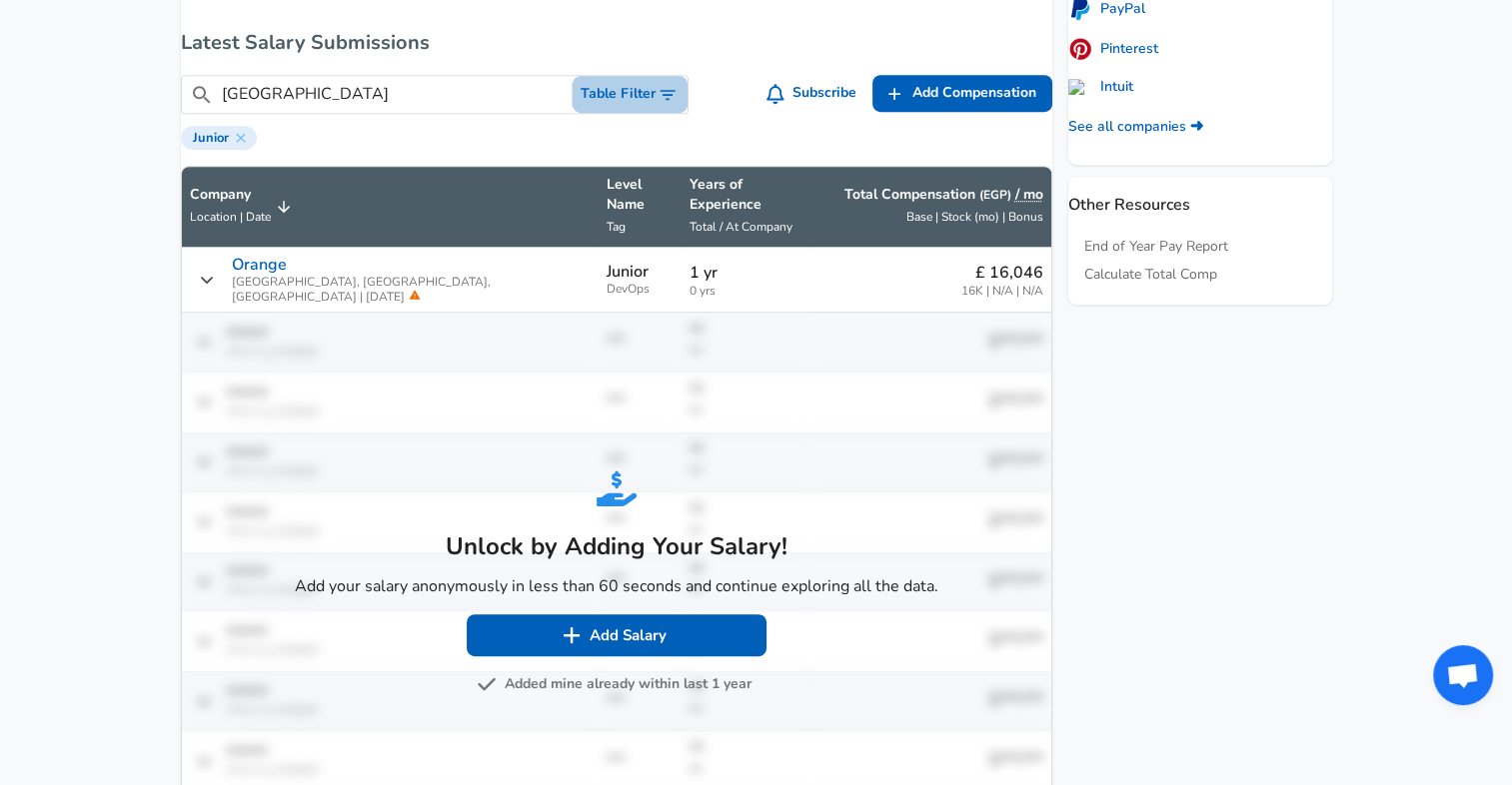 click on "Table Filter" at bounding box center (630, 94) 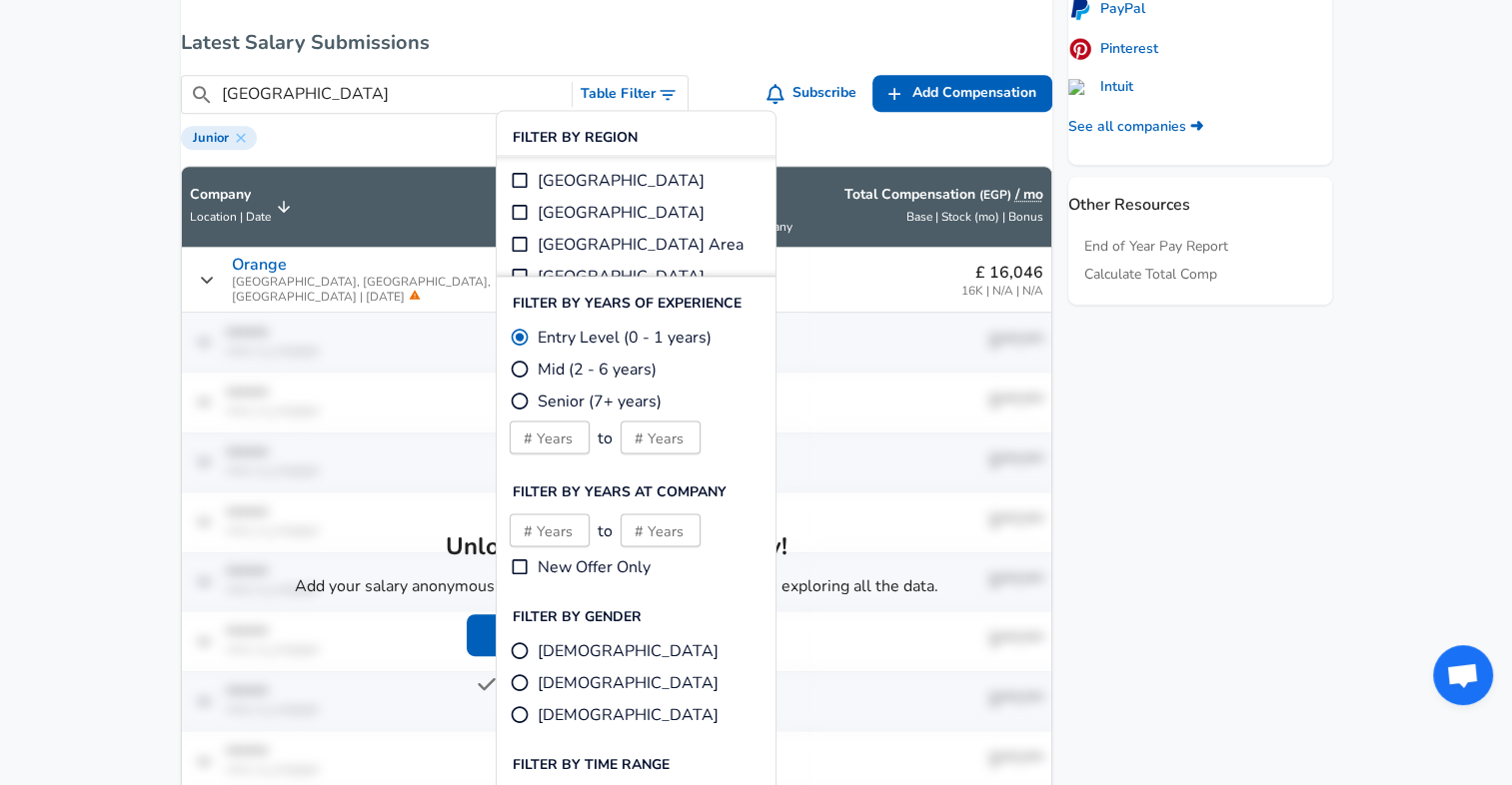 click on "Mid (2 - 6 years)" at bounding box center [597, 369] 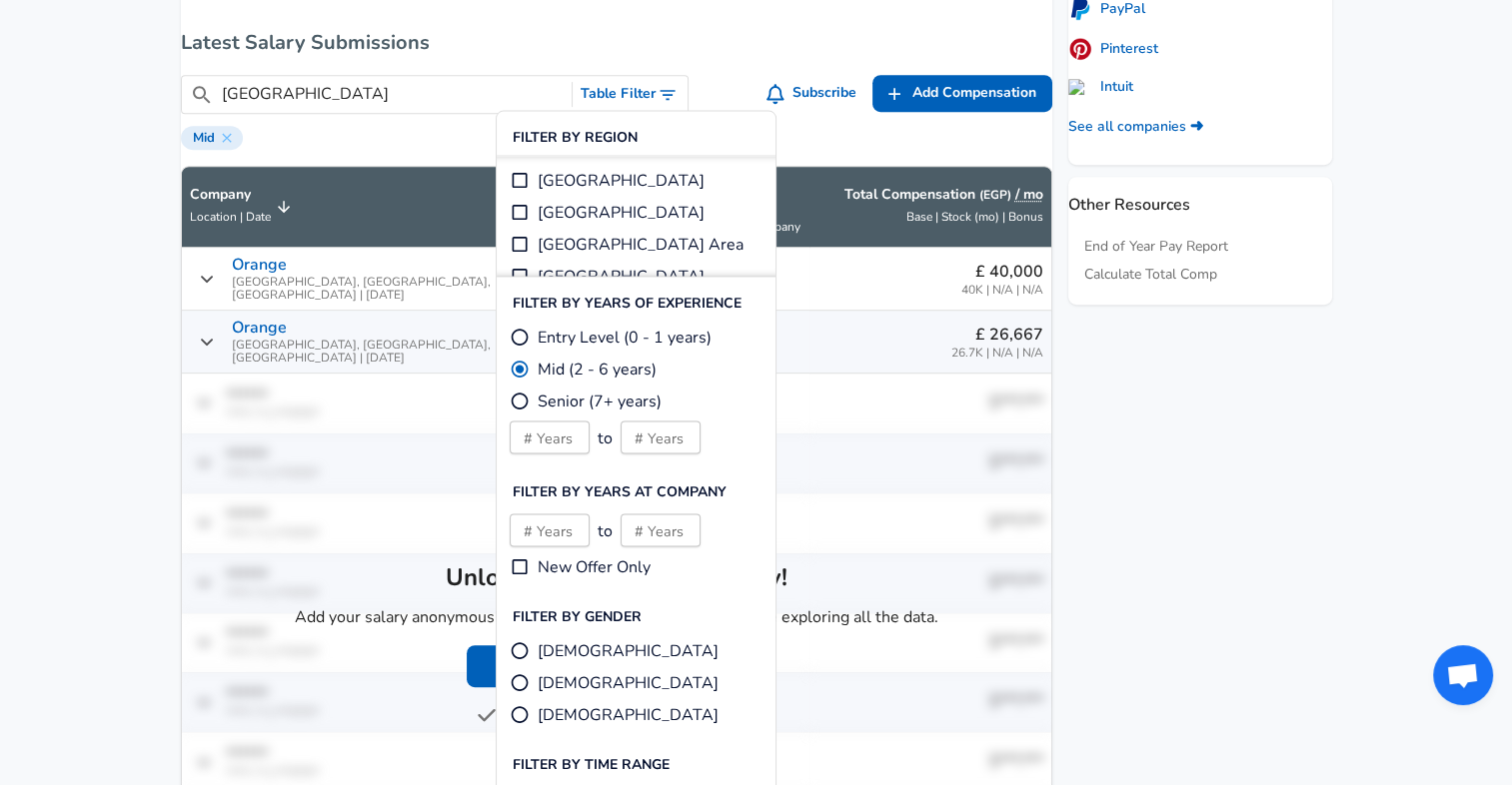 click 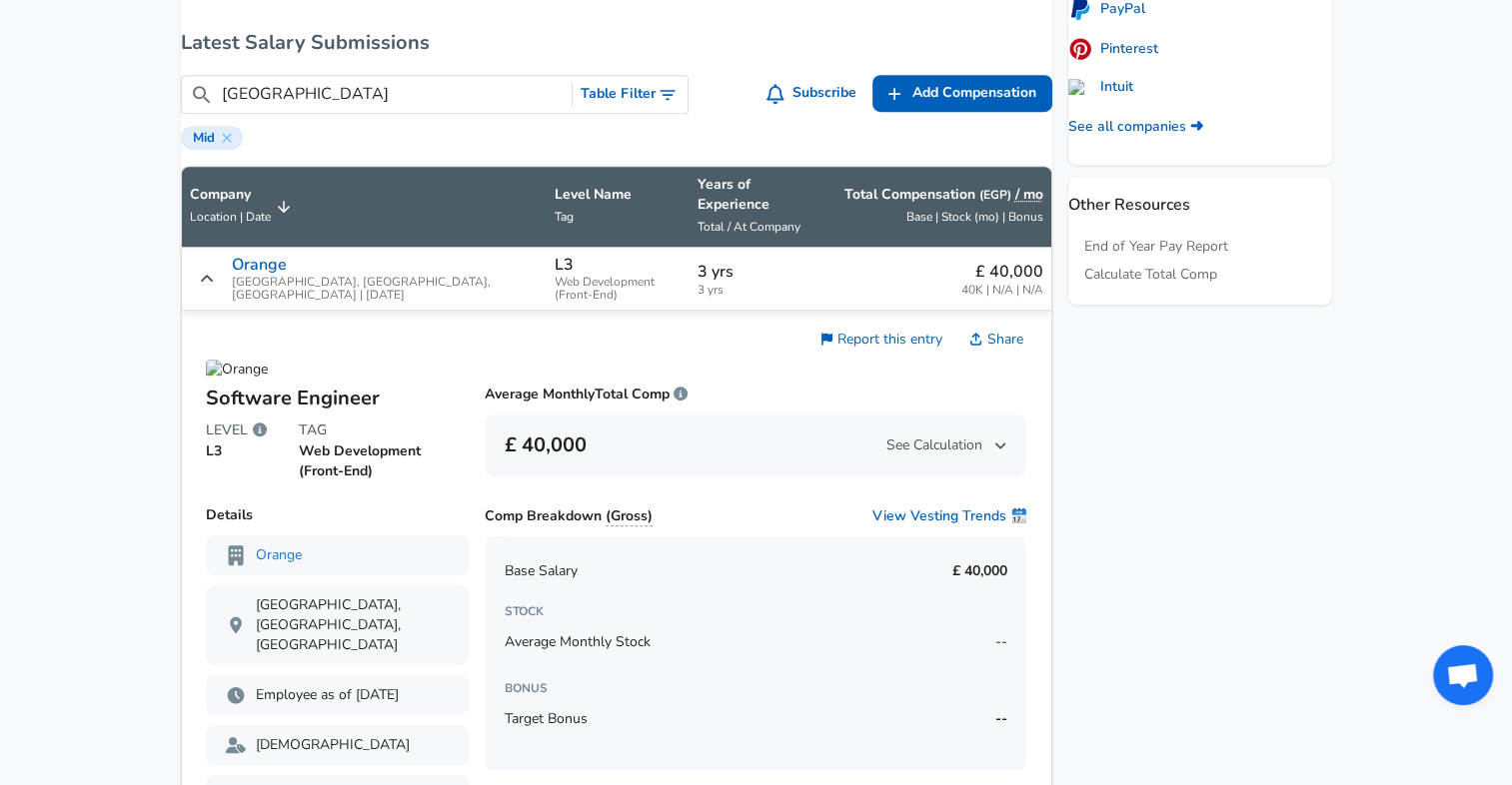 scroll, scrollTop: 1, scrollLeft: 0, axis: vertical 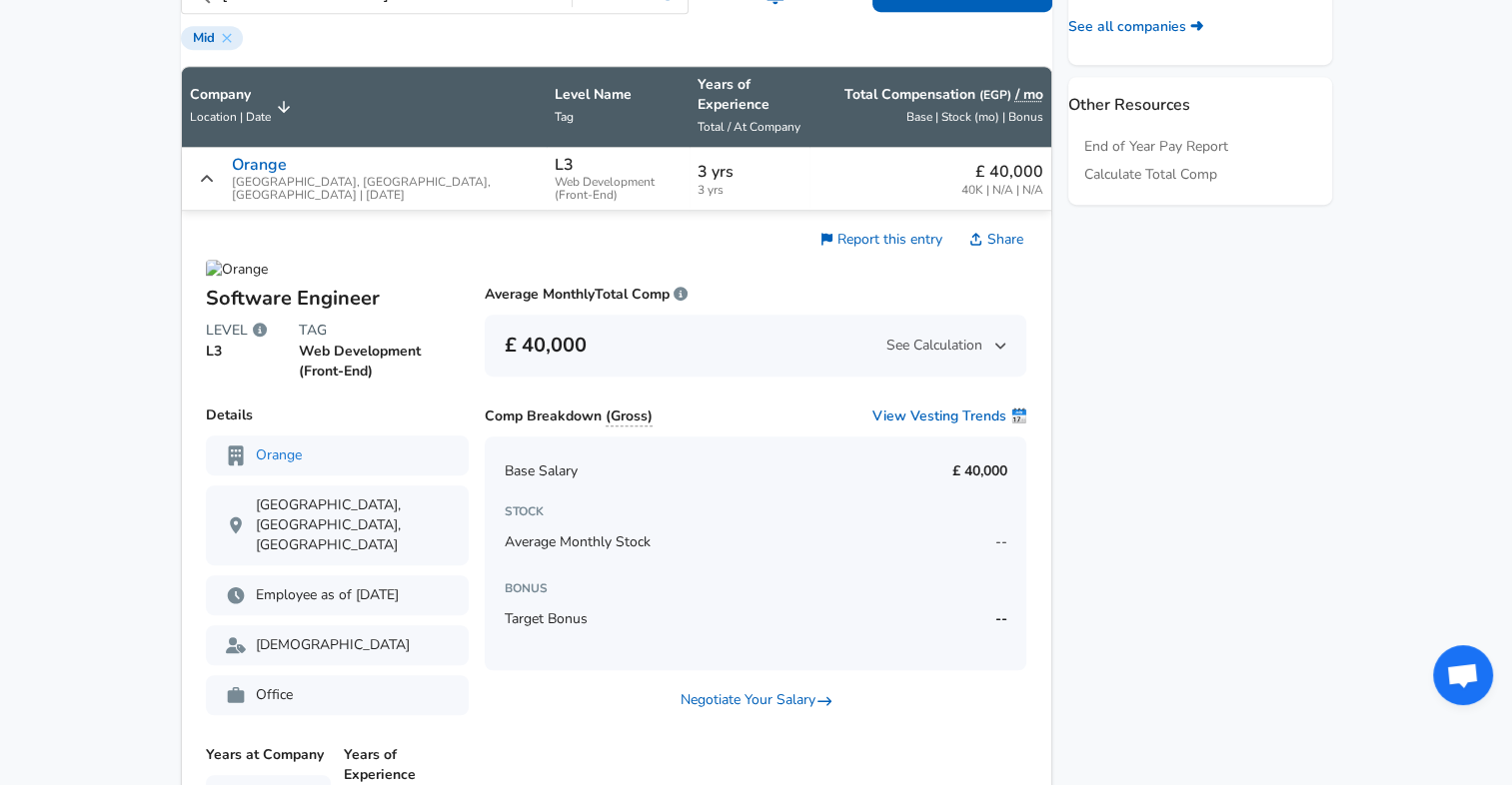 click 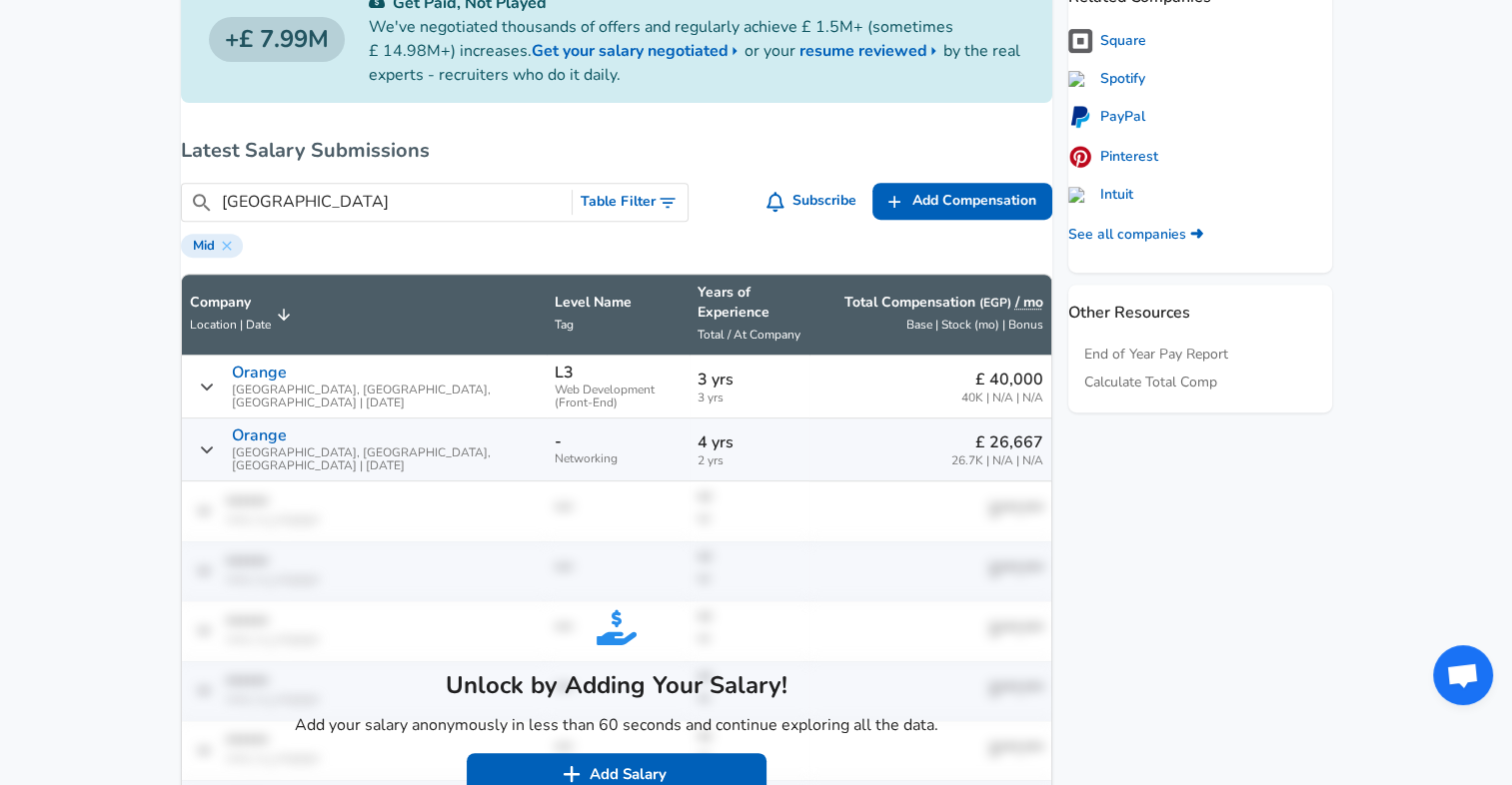 scroll, scrollTop: 899, scrollLeft: 0, axis: vertical 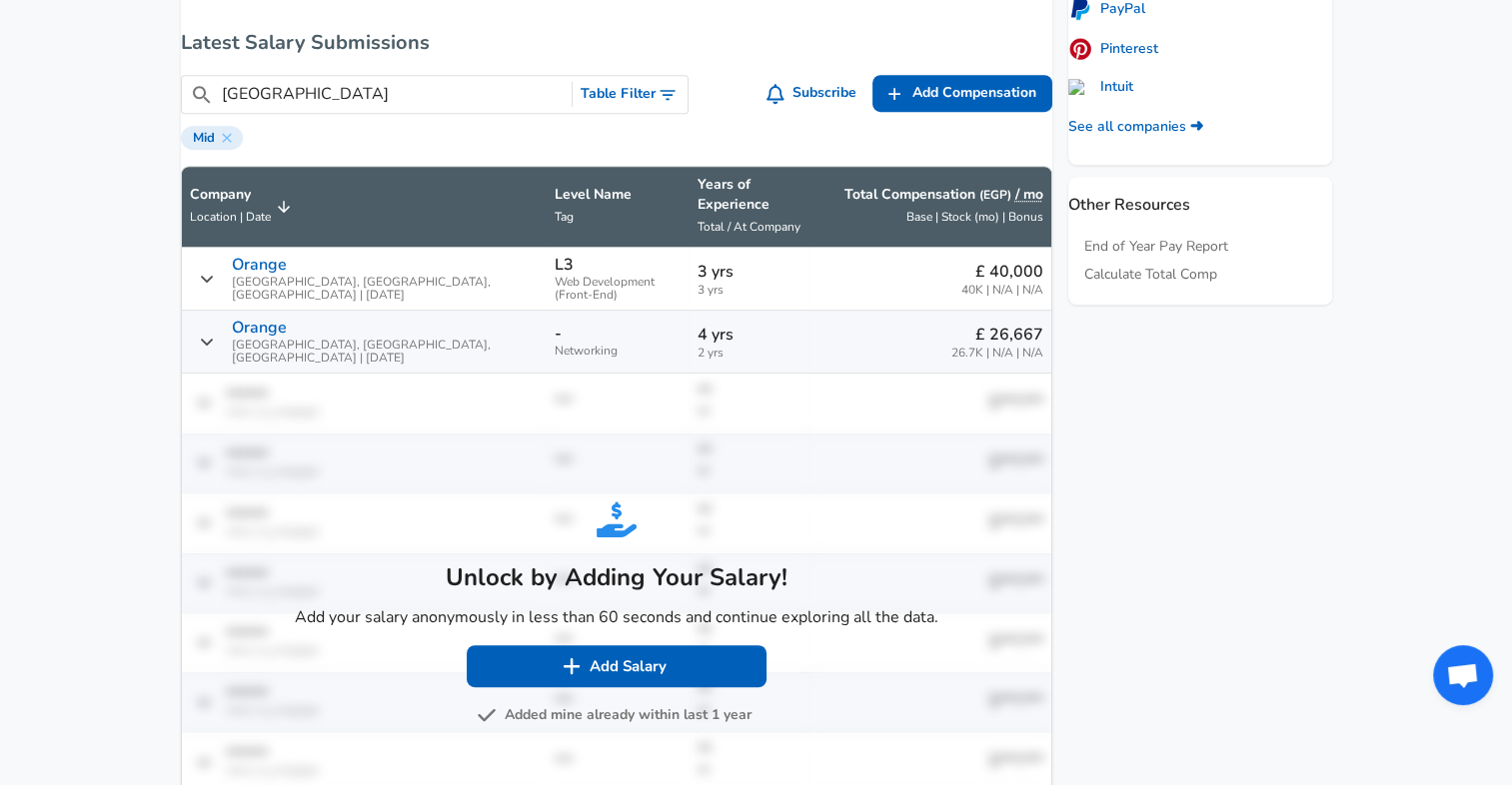 click on "Table Filter" at bounding box center (630, 94) 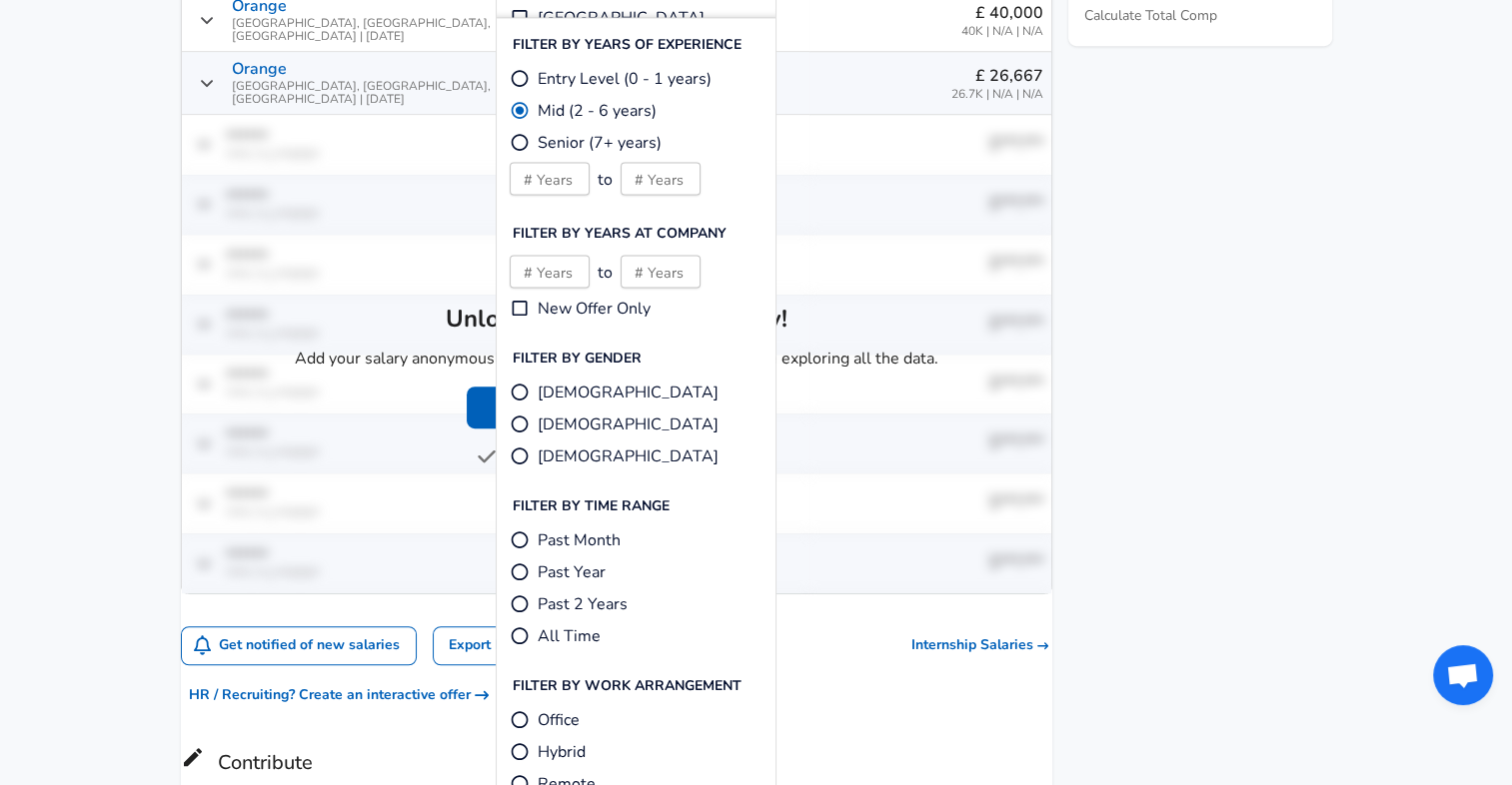 scroll, scrollTop: 999, scrollLeft: 0, axis: vertical 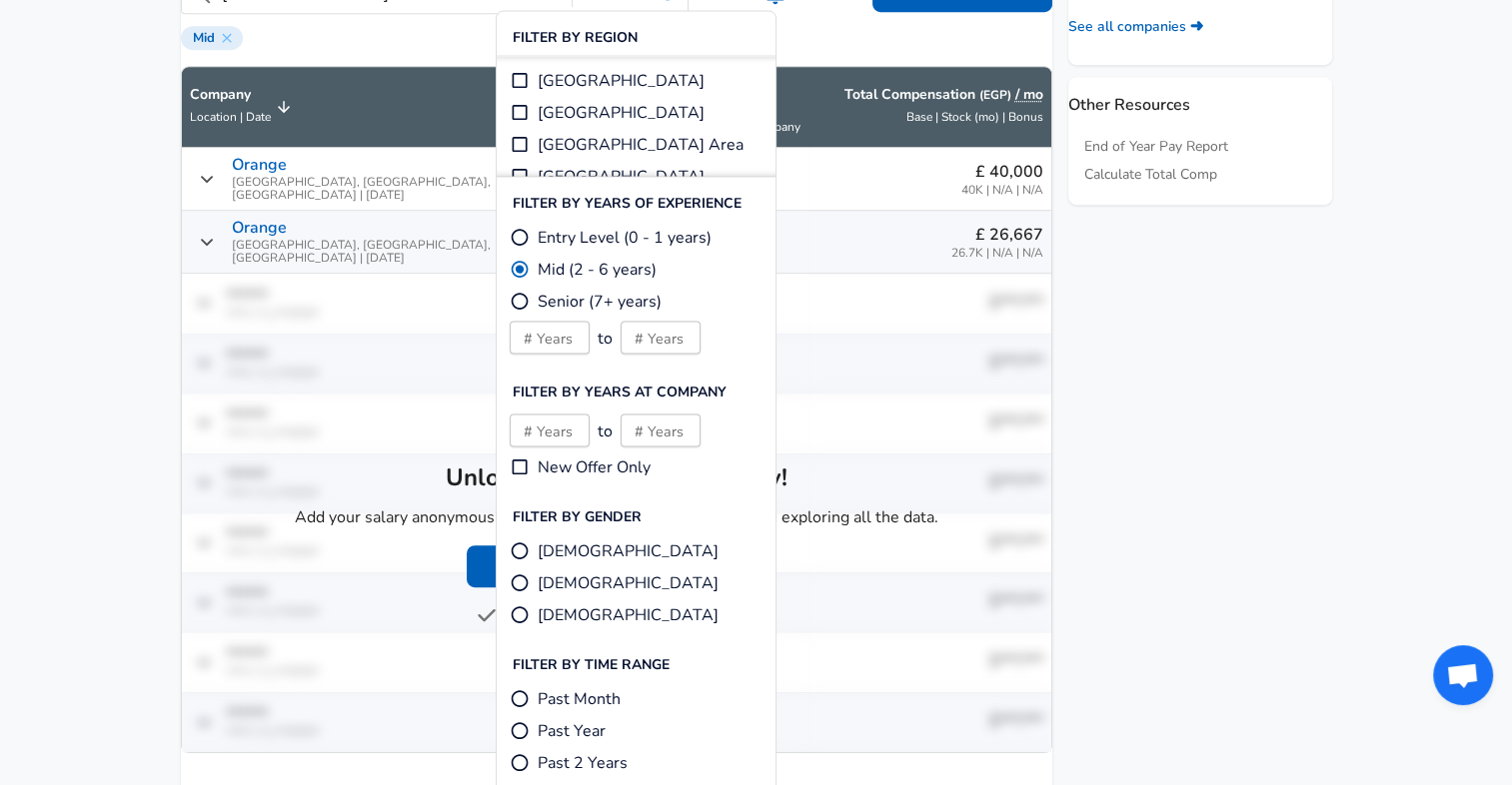 click on "For Employers £ EGP / mo Change English ([GEOGRAPHIC_DATA]) Change Login Sign Up All Data By Location By Company By Title Salary Calculator Chart Visualizations Verified Salaries Internships Negotiation Support Compare Benefits Who's Hiring 2024 Pay Report Top Paying Companies Integrate Blog Press Google Software Engineer Product Manager [US_STATE][GEOGRAPHIC_DATA] Area Data Scientist View Individual Data Points   Levels FYI Logo Salaries 📂   All Data 🌎   By Location 🏢   By Company 🖋    By Title 🏭️    By Industry 📍   Salary Heatmap 📈   Chart Visualizations 🔥   Real-time Percentiles 🎓   Internships ❣️   Compare Benefits 🎬   2024 Pay Report 🏆   Top Paying Companies 💸   Calculate Meeting Cost #️⃣   Salary Calculator Contribute Add Salary Add Company Benefits Add Level Mapping Jobs Services Candidate Services 💵  Negotiation Coaching 📄  Resume Review 🎁  Gift a Resume Review For Employers Interactive Offers Real-time Percentiles  🔥 Compensation Benchmarking For Academic Research ←" at bounding box center [756, -606] 